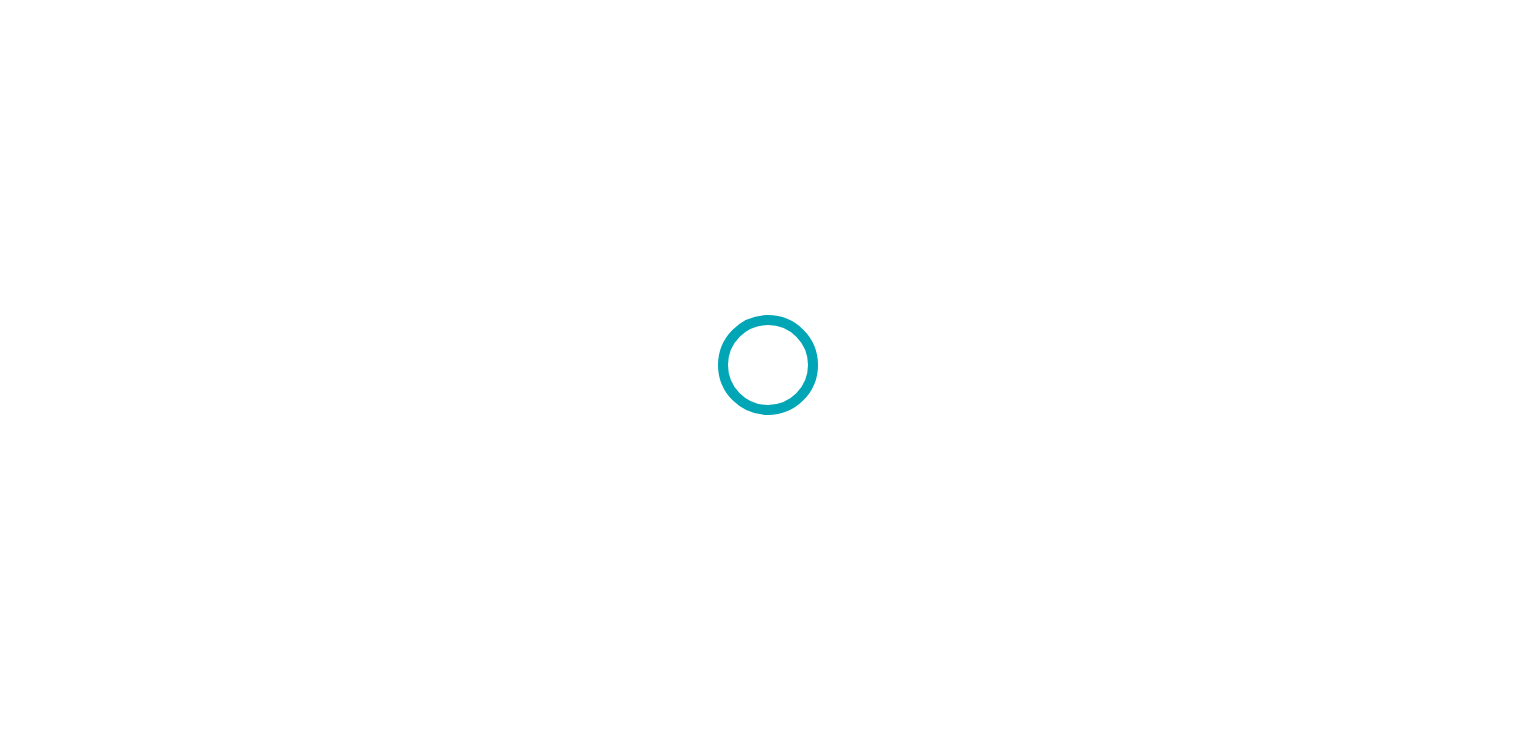 scroll, scrollTop: 0, scrollLeft: 0, axis: both 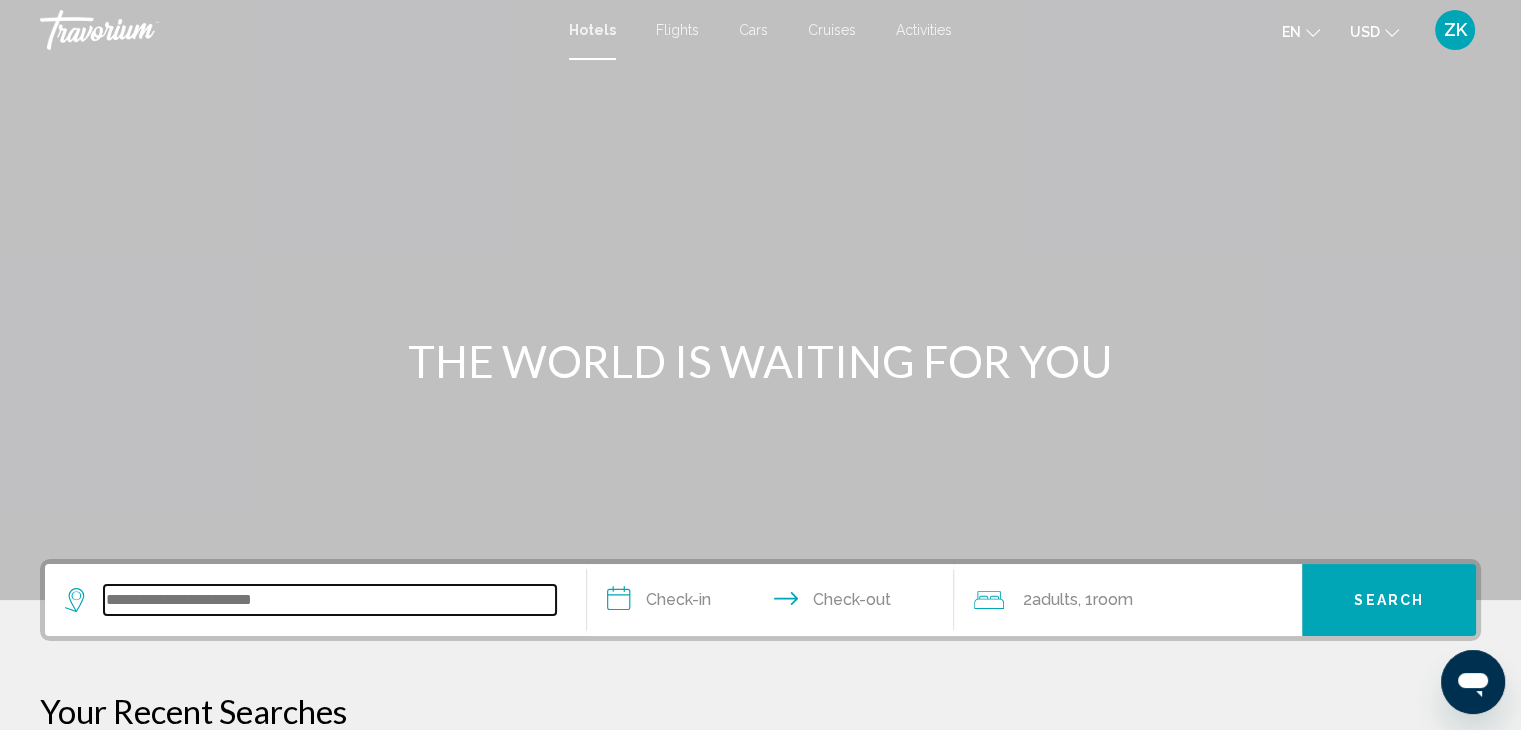 click at bounding box center [330, 600] 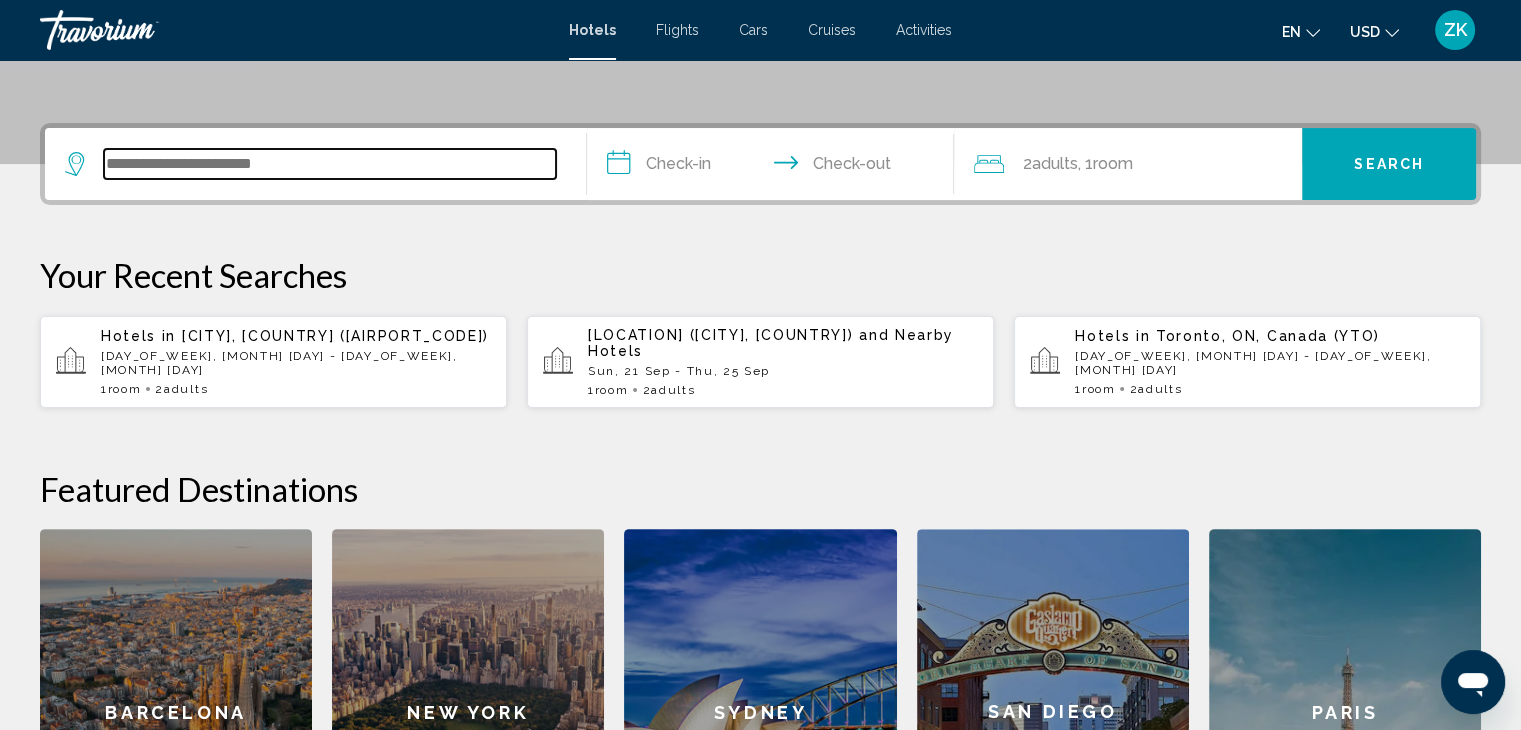 scroll, scrollTop: 493, scrollLeft: 0, axis: vertical 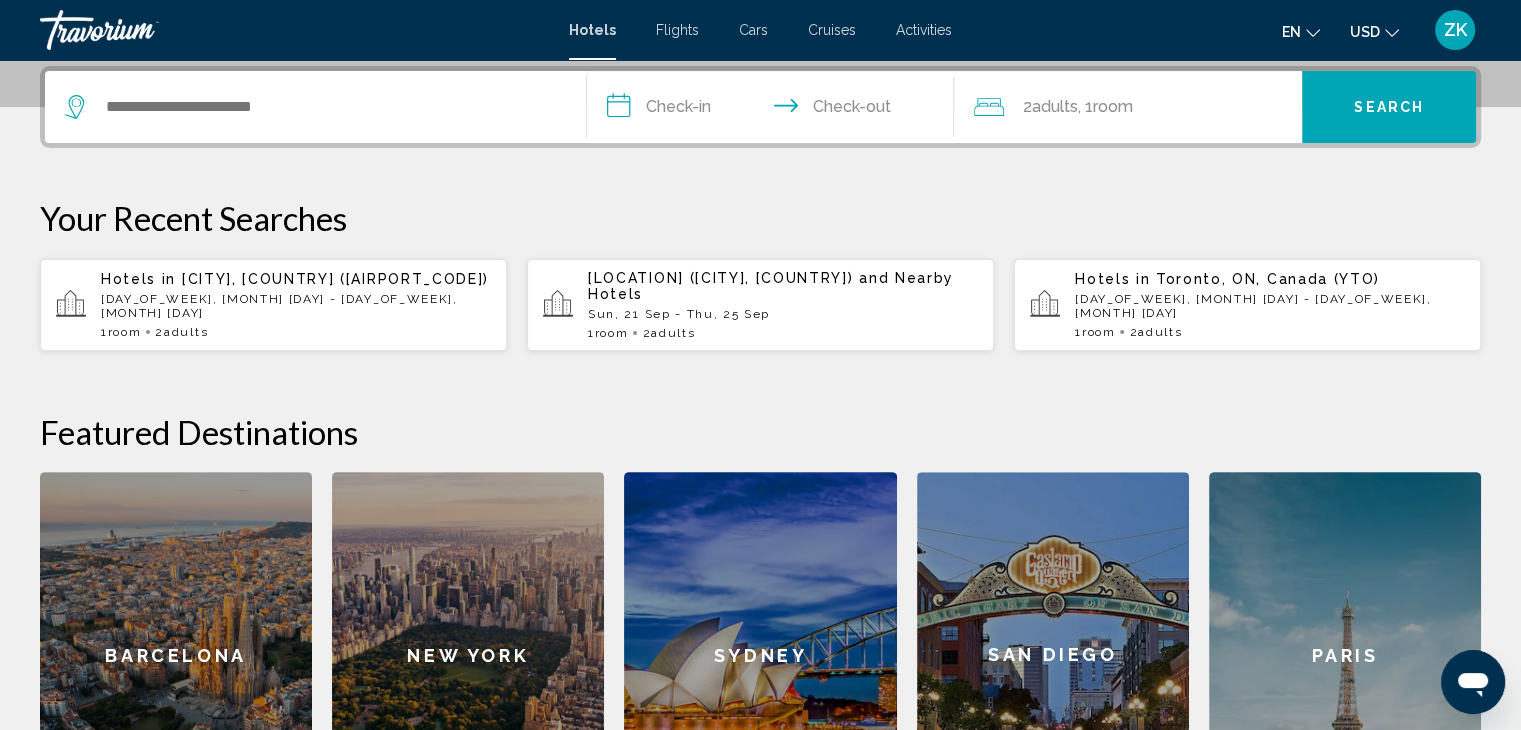 click on "Hotels in [CITY], [COUNTRY] ([AIRPORT_CODE]) [DAY_OF_WEEK], [MONTH] [DAY], [YEAR] - [DAY_OF_WEEK], [MONTH] [DAY], [YEAR] [NUMBER] Room rooms [NUMBER] Adult Adults" at bounding box center (296, 305) 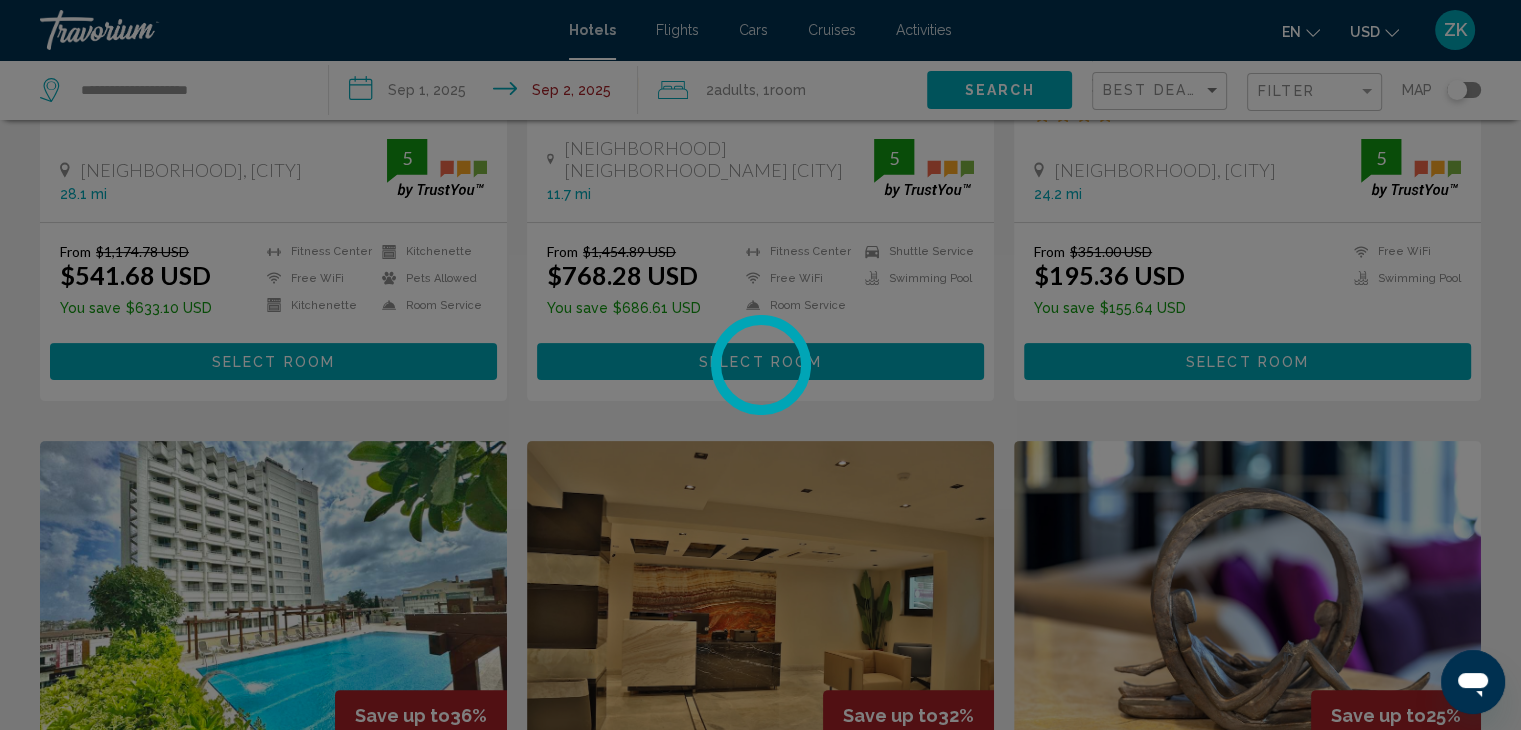 scroll, scrollTop: 0, scrollLeft: 0, axis: both 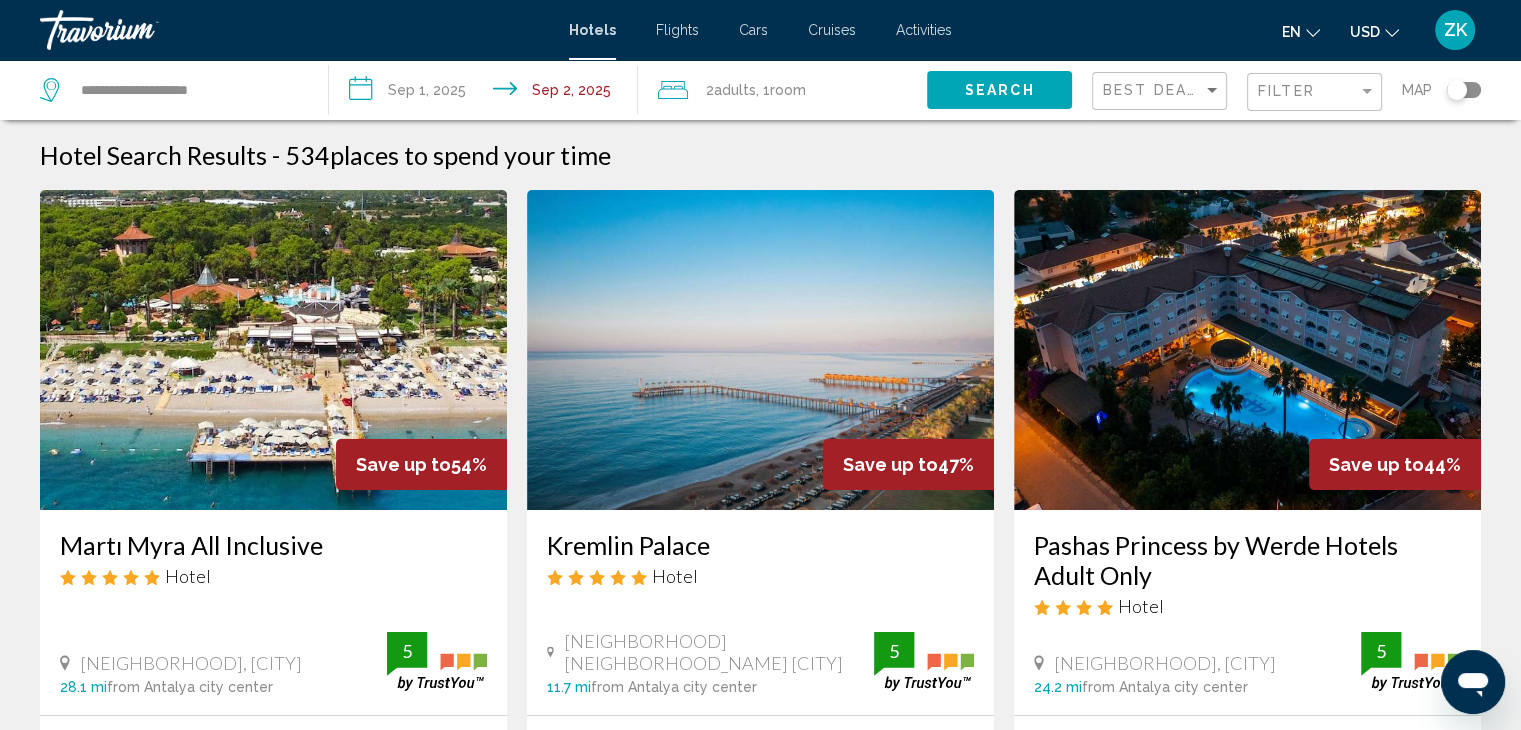 click on "Best Deals Filter Map" 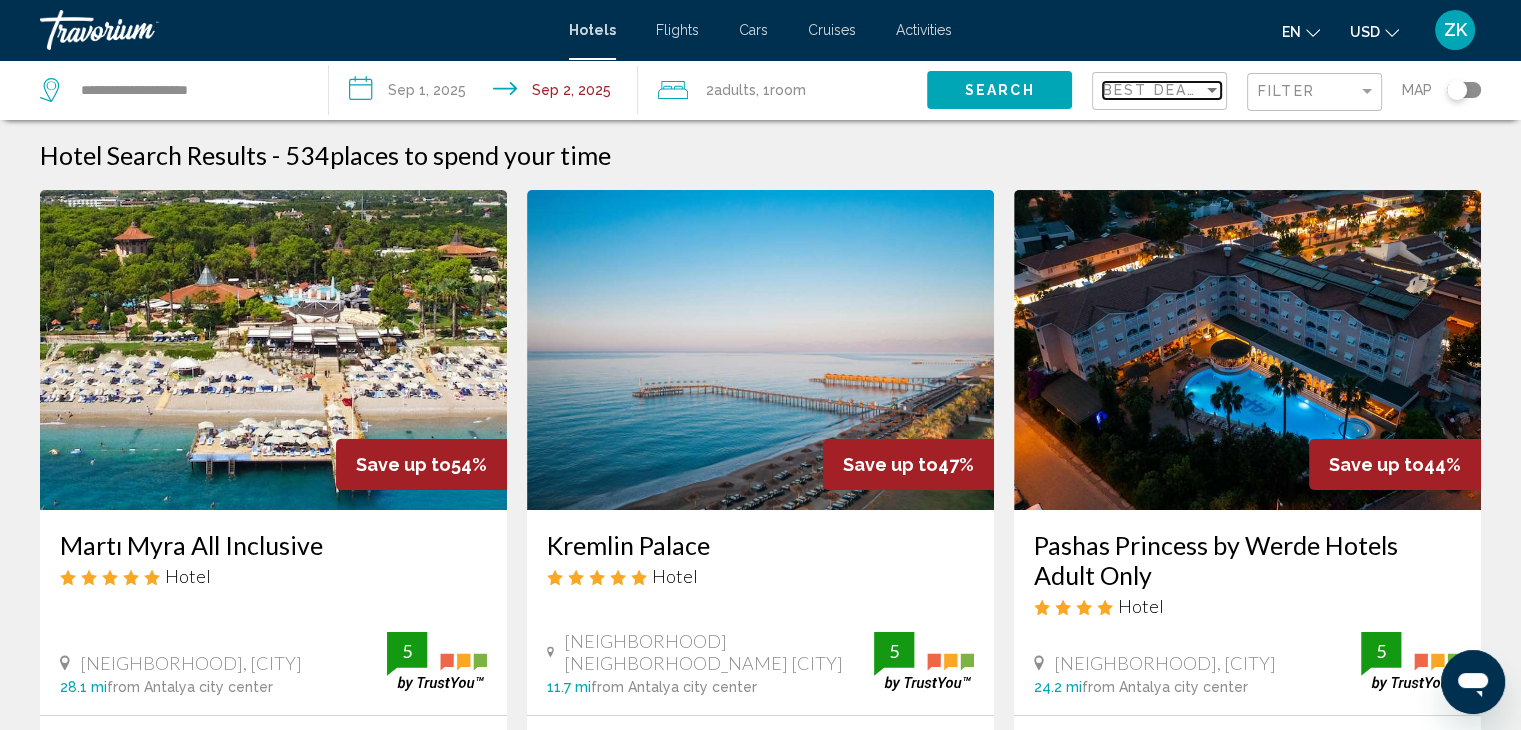 click at bounding box center (1212, 90) 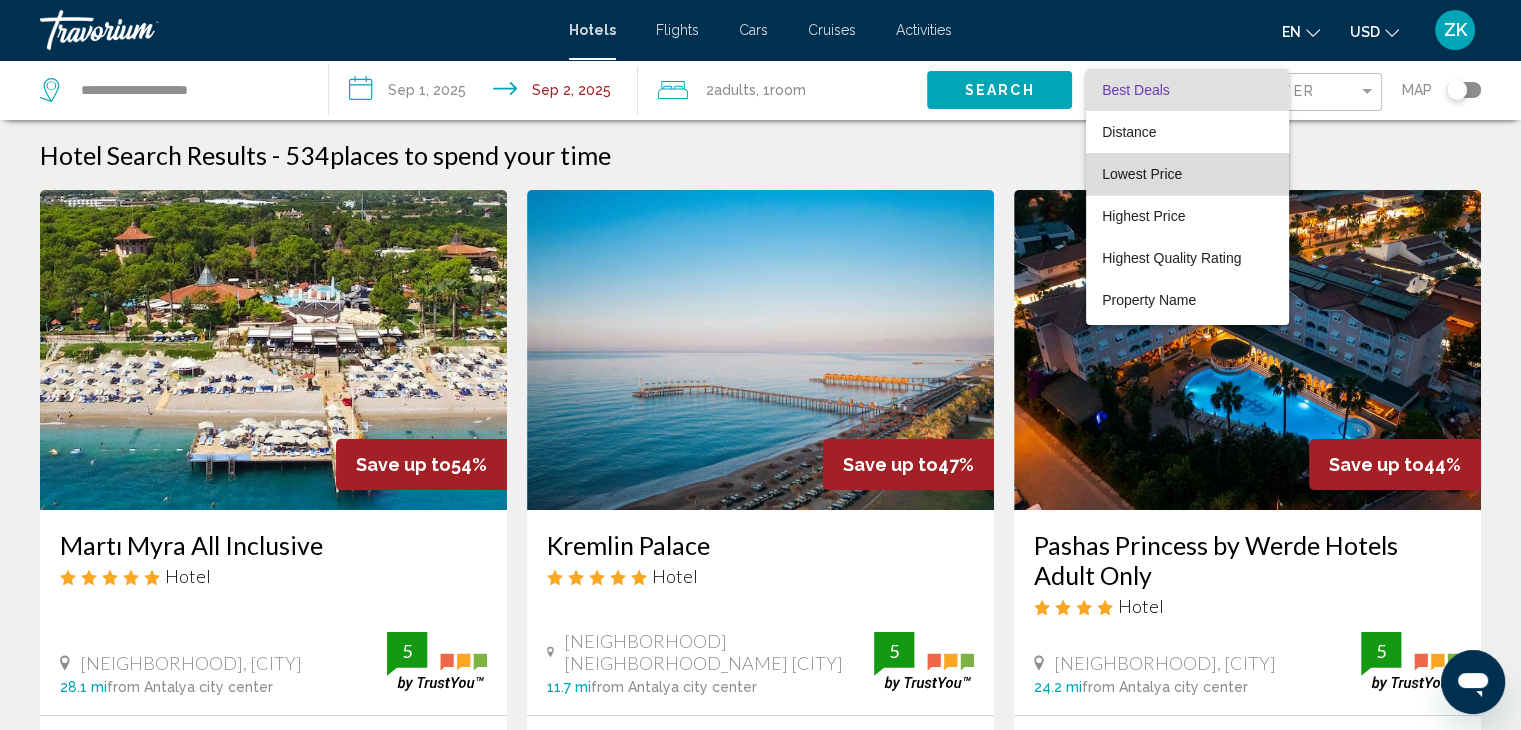 click on "Lowest Price" at bounding box center (1187, 174) 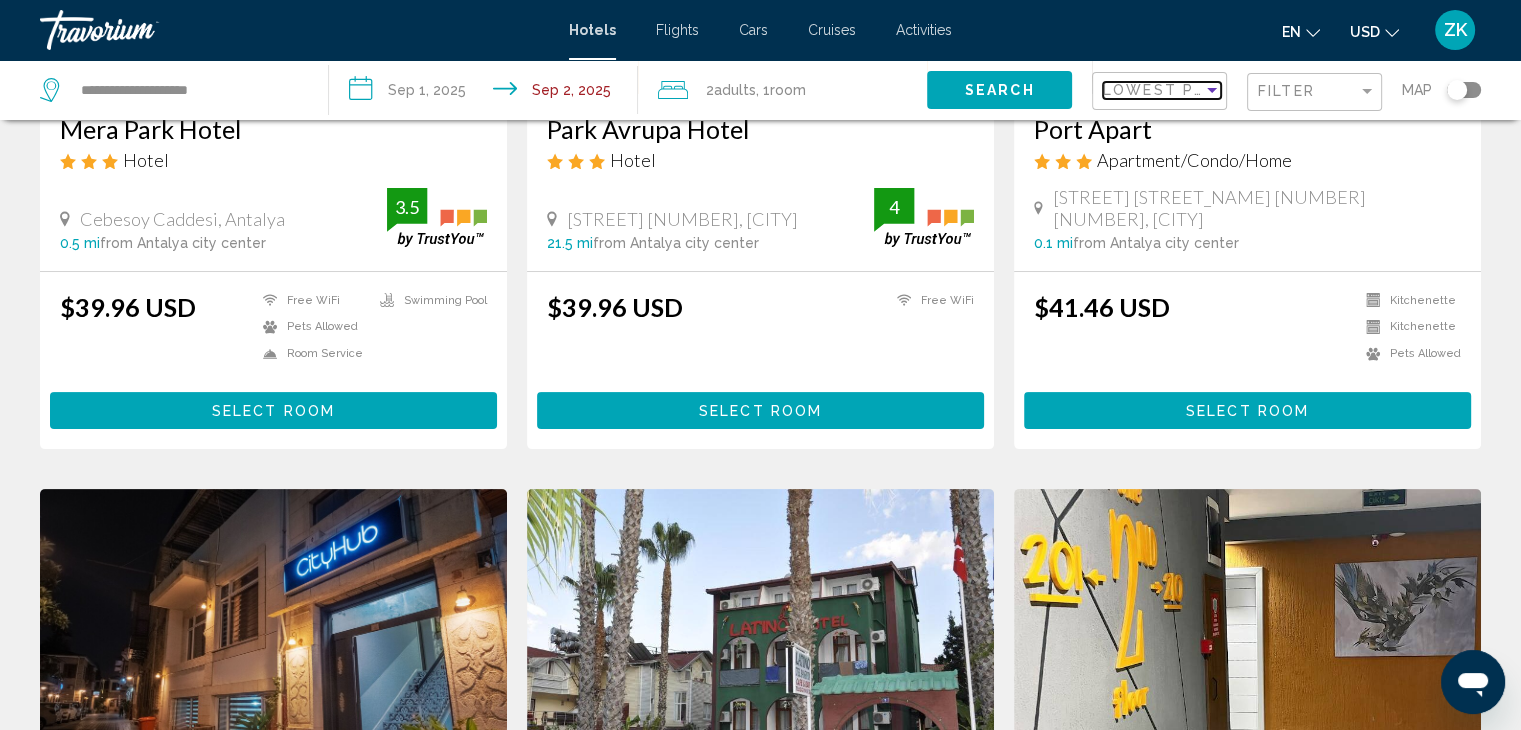 scroll, scrollTop: 418, scrollLeft: 0, axis: vertical 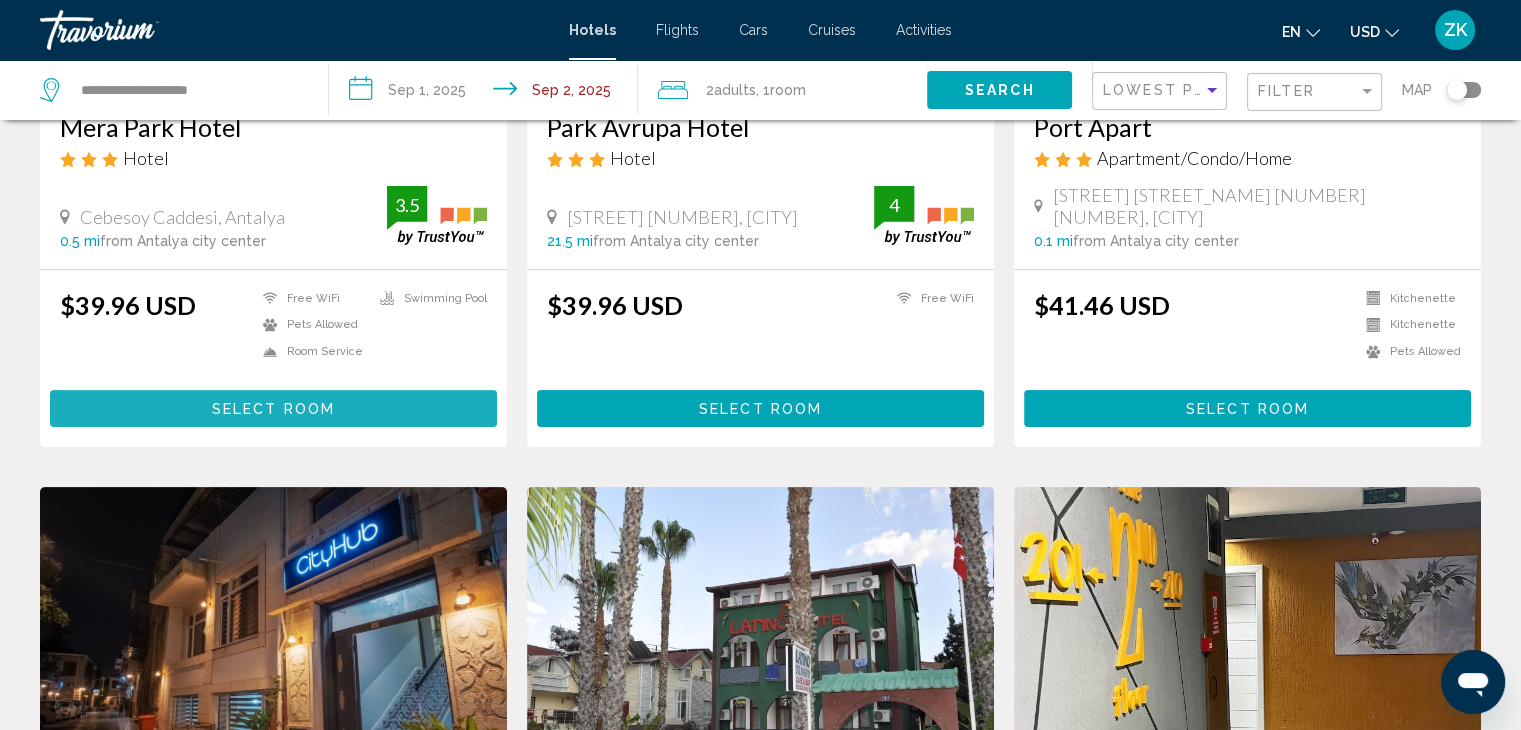 click on "Select Room" at bounding box center (273, 409) 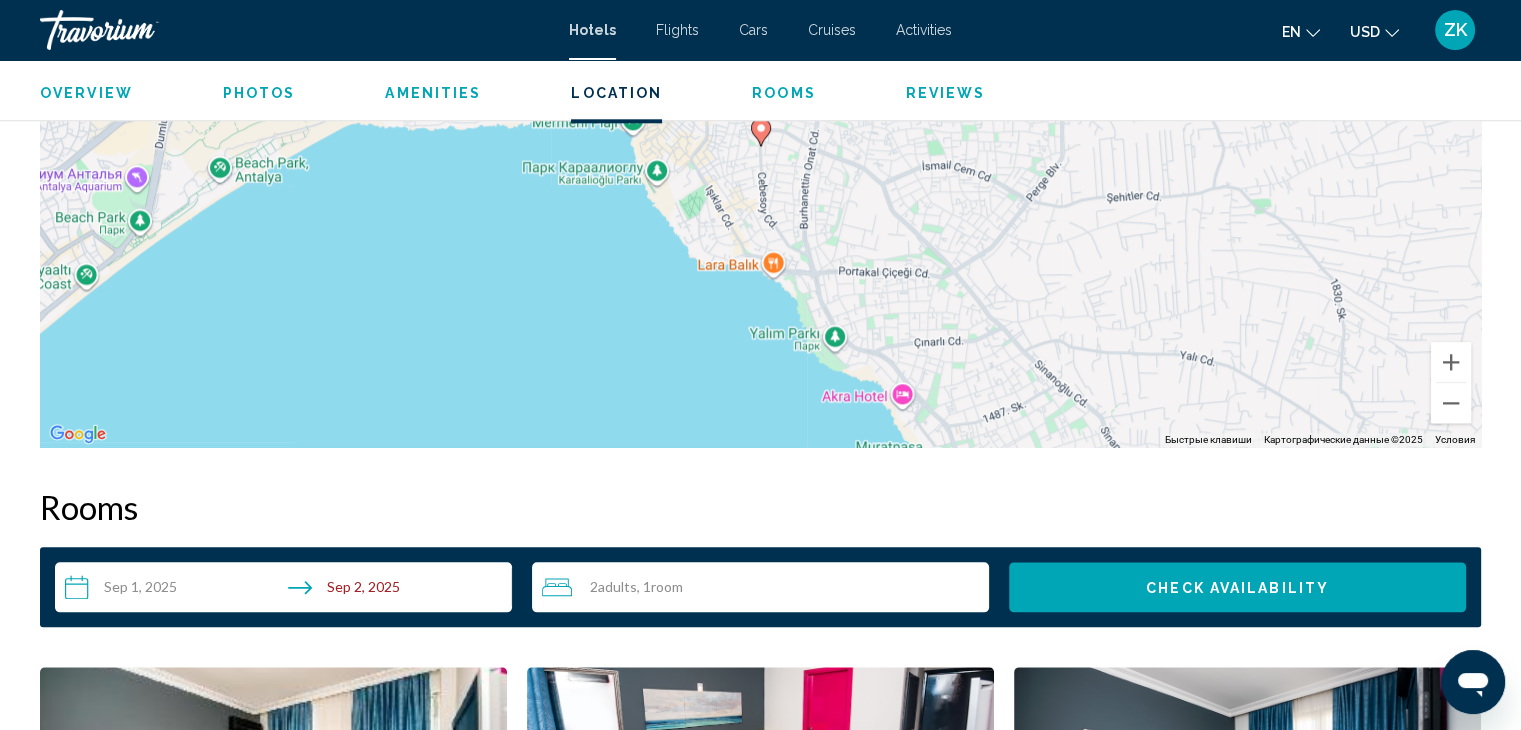 scroll, scrollTop: 2164, scrollLeft: 0, axis: vertical 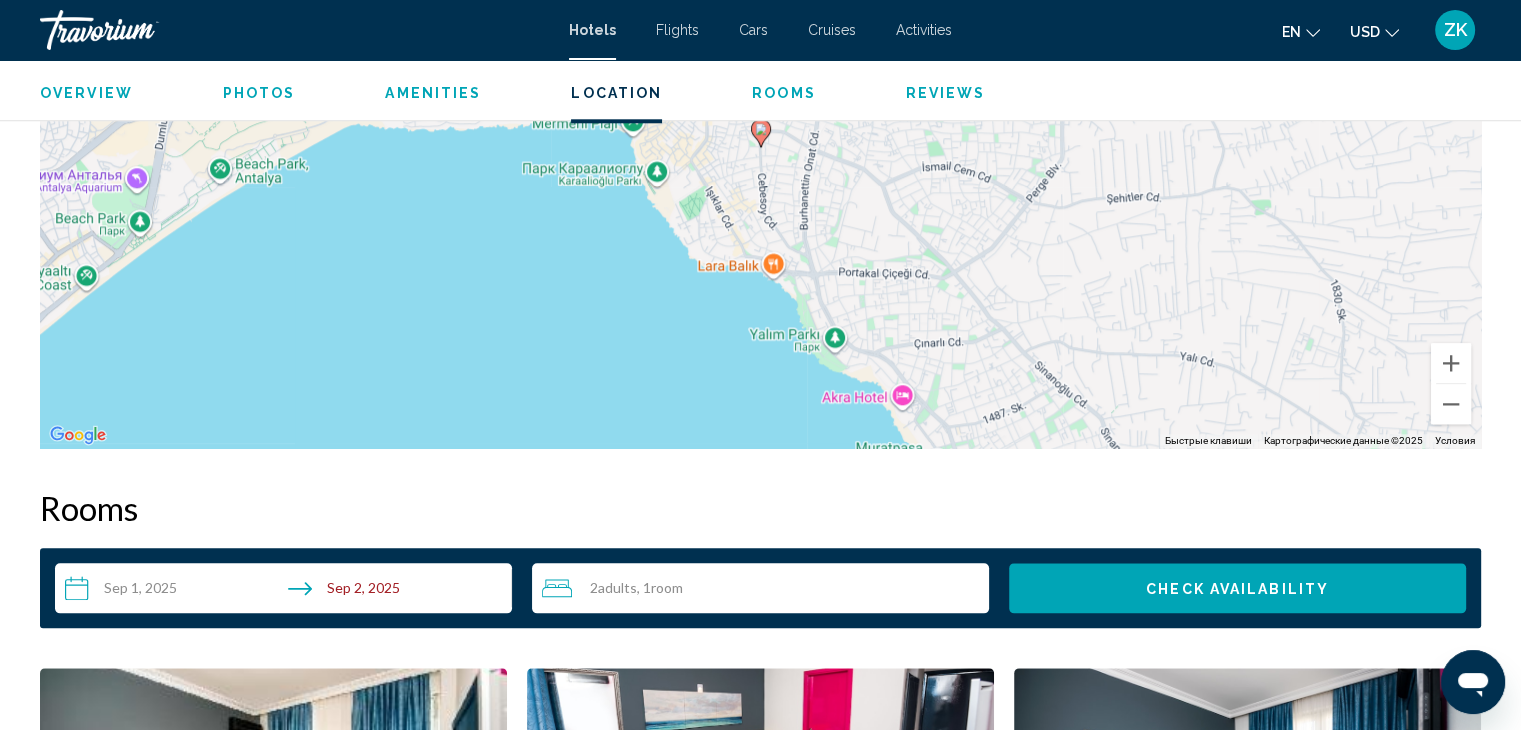 click on "Activities" at bounding box center (924, 30) 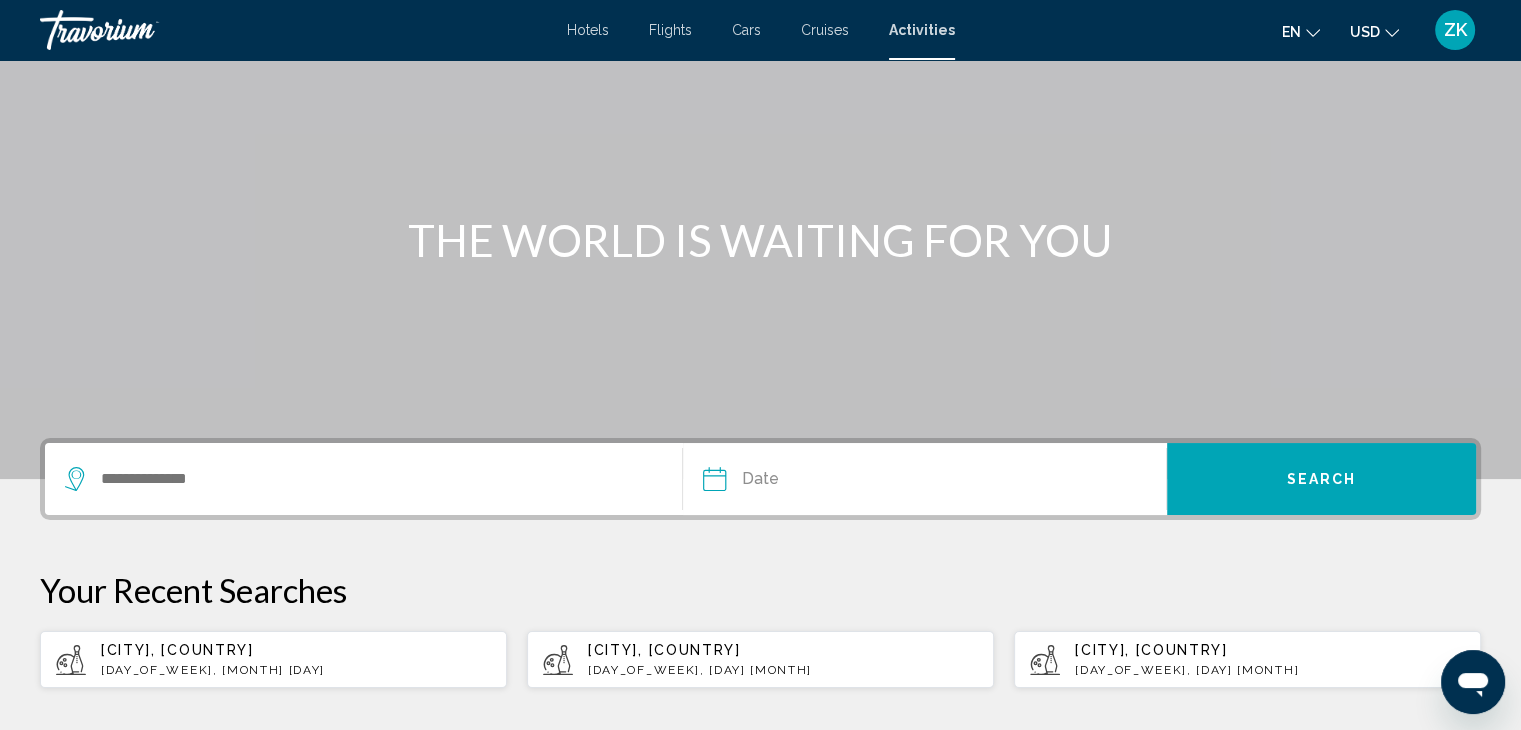 scroll, scrollTop: 384, scrollLeft: 0, axis: vertical 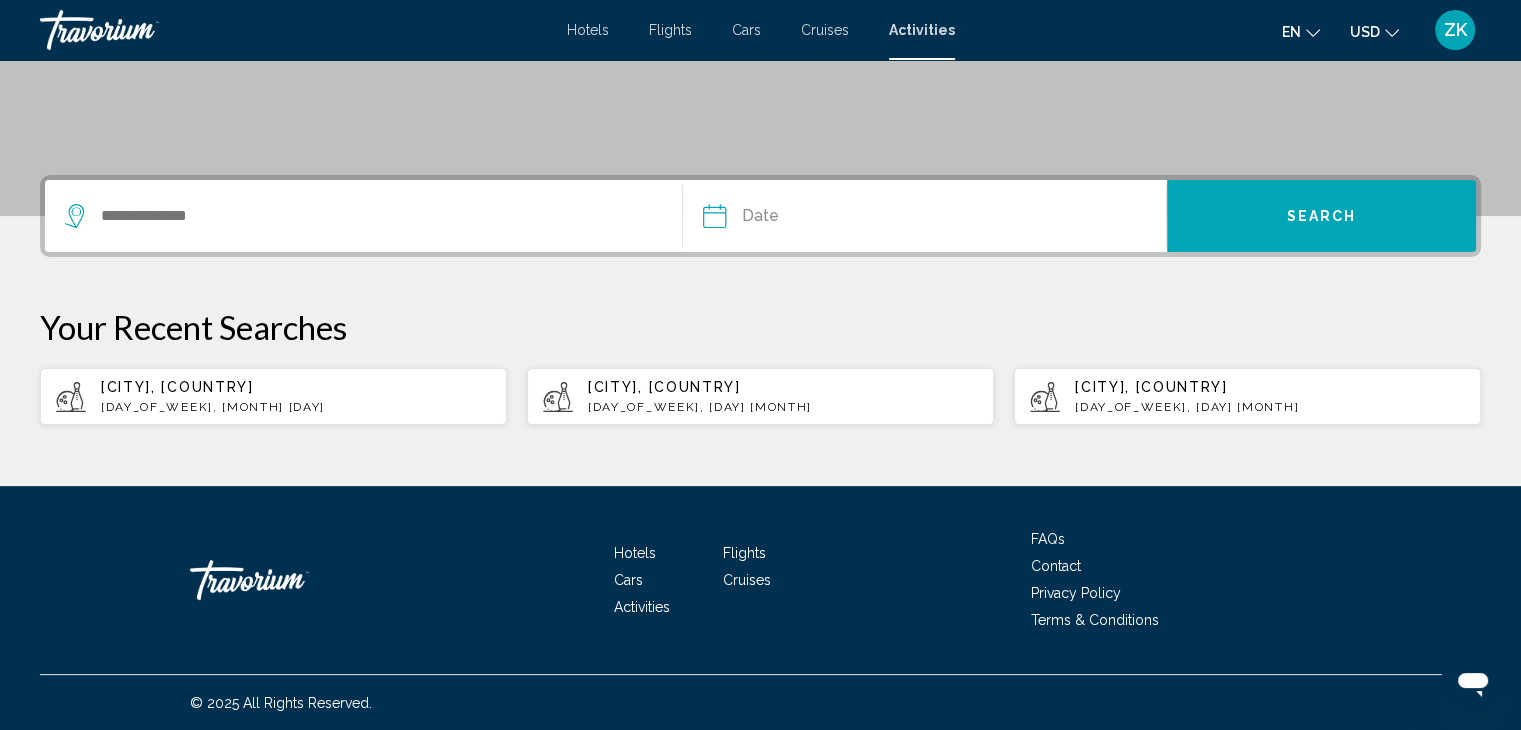 click on "[DAY_OF_WEEK], [MONTH] [DAY]" at bounding box center [296, 407] 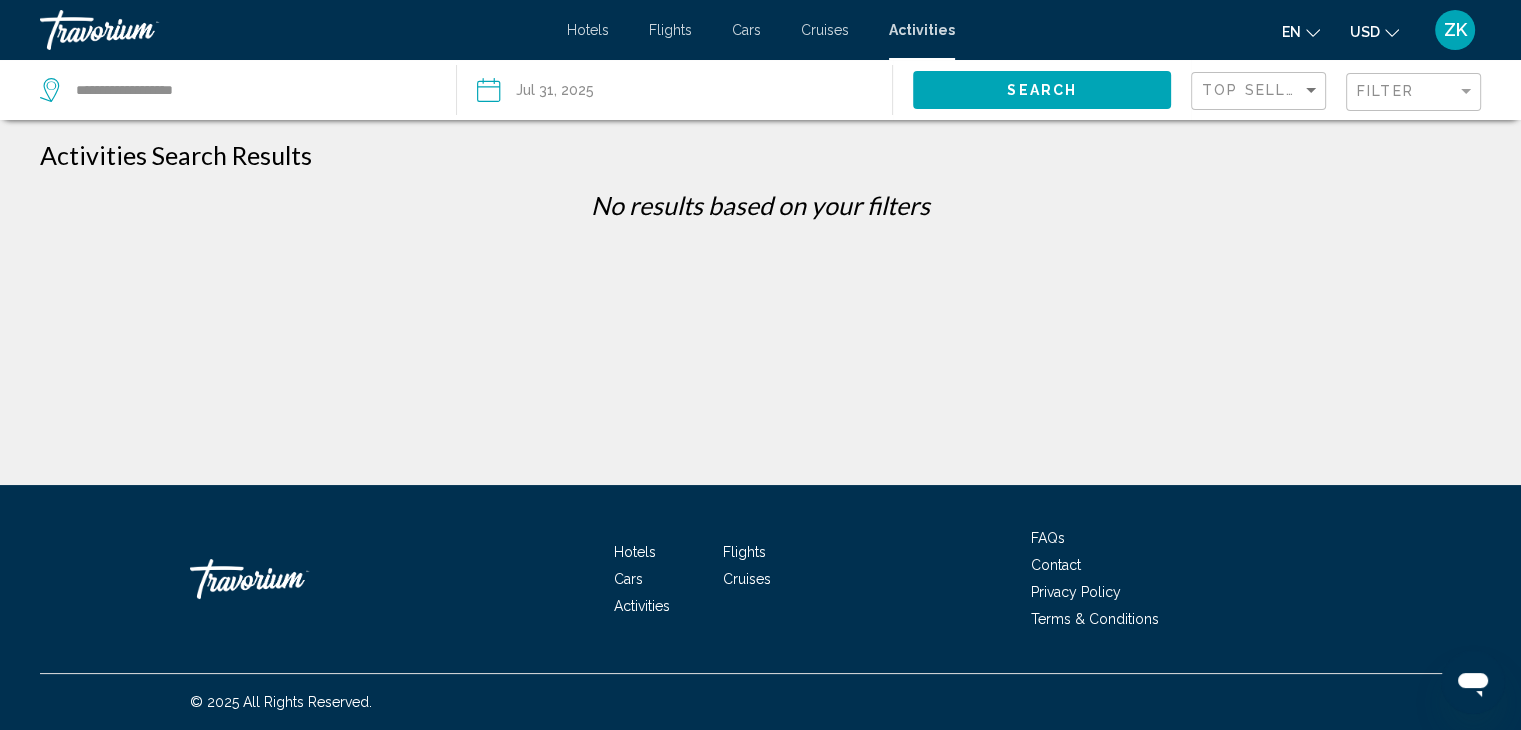 scroll, scrollTop: 0, scrollLeft: 0, axis: both 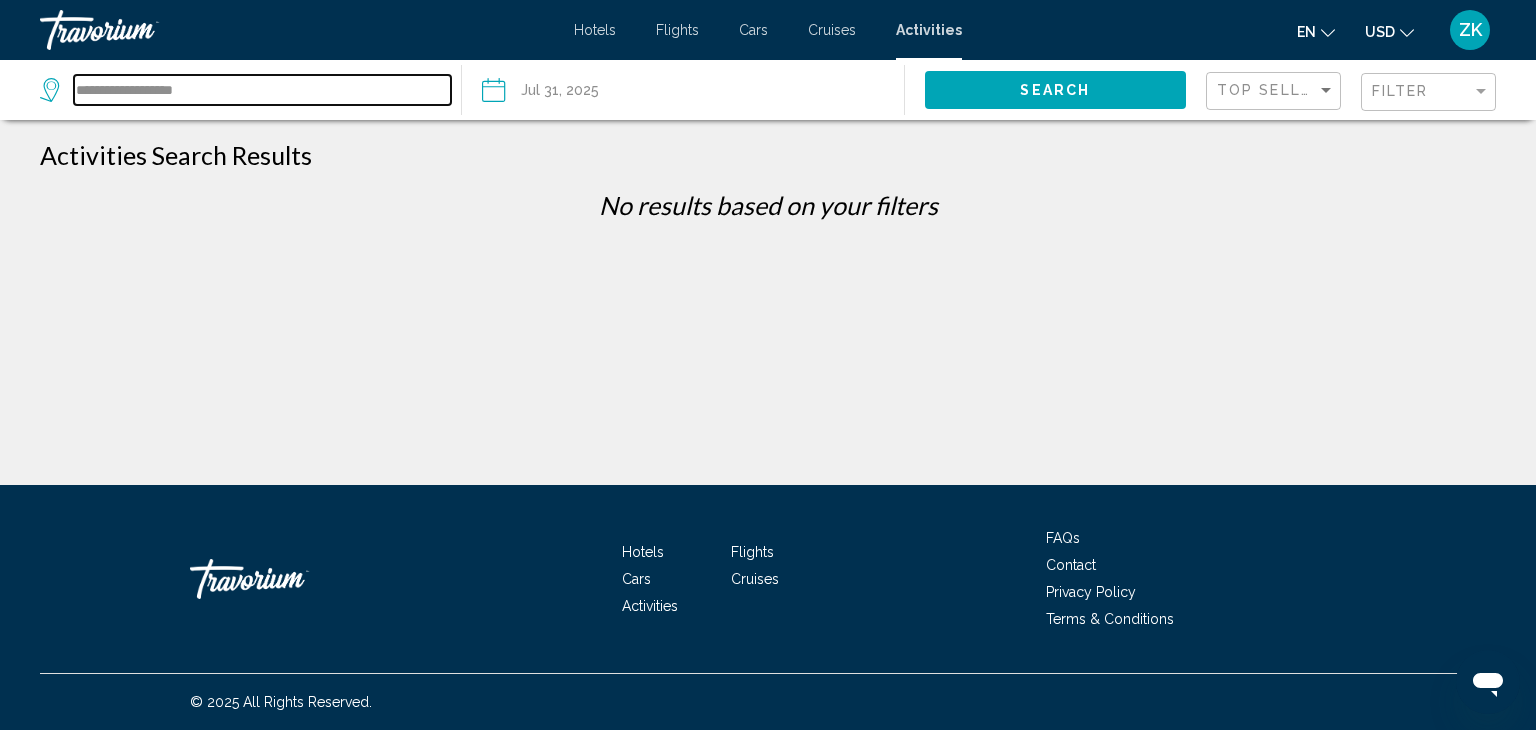 click on "**********" at bounding box center [262, 90] 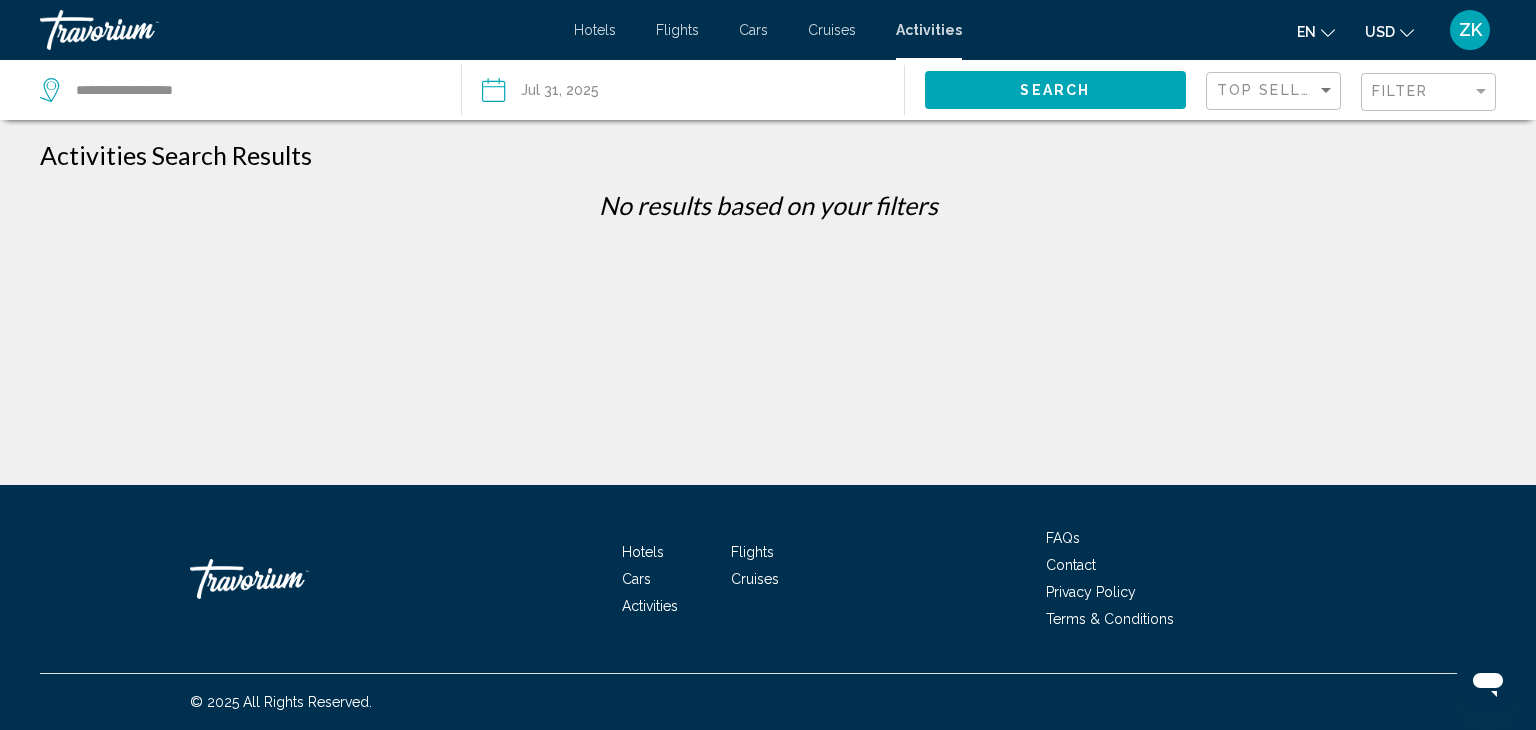click on "Date [MONTH] [DAY], [YEAR]  [MONTH]  *** *** *** *** *** *** *** *** *** *** *** ***   [YEAR]  **** **** **** **** **** **** Su Mo Tu We Th Fr Sa 27 28 29 30 31 1 2 3 4 5 6 7 8 9 10 11 12 13 14 15 16 17 18 19 20 21 22 23 24 25 26 27 28 29 30 31 1 2 3 4 5 6 * * * * * * * * * ** ** ** ** ** ** ** ** ** ** ** ** ** ** ** ** ** ** ** ** ** ** ** ** ** ** ** ** ** ** ** ** ** ** ** ** ** ** ** ** ** ** ** ** ** ** ** ** ** ** ** ** ** ** ** ** ** ** ** ** ** ** ** ** **" at bounding box center [692, 90] 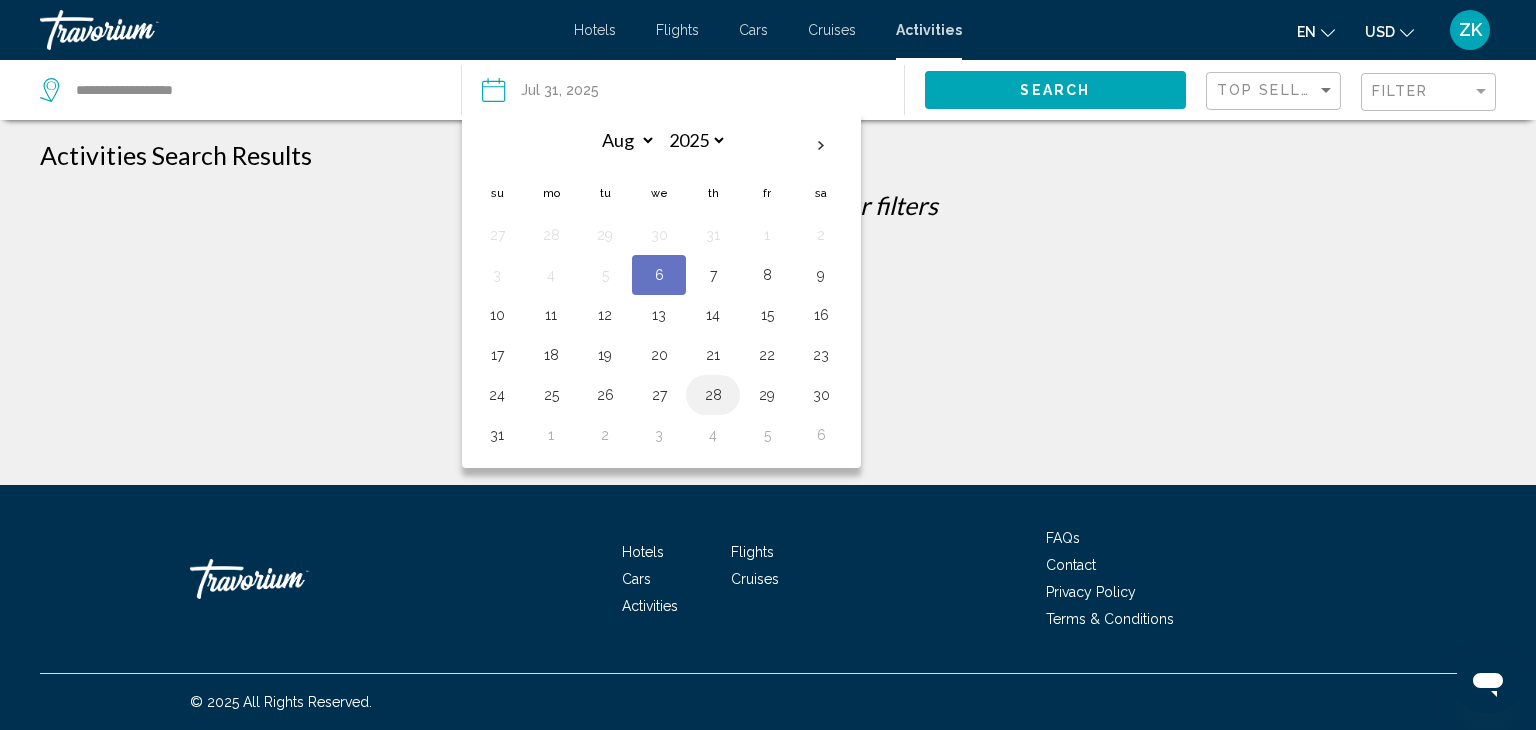 click on "28" at bounding box center [713, 395] 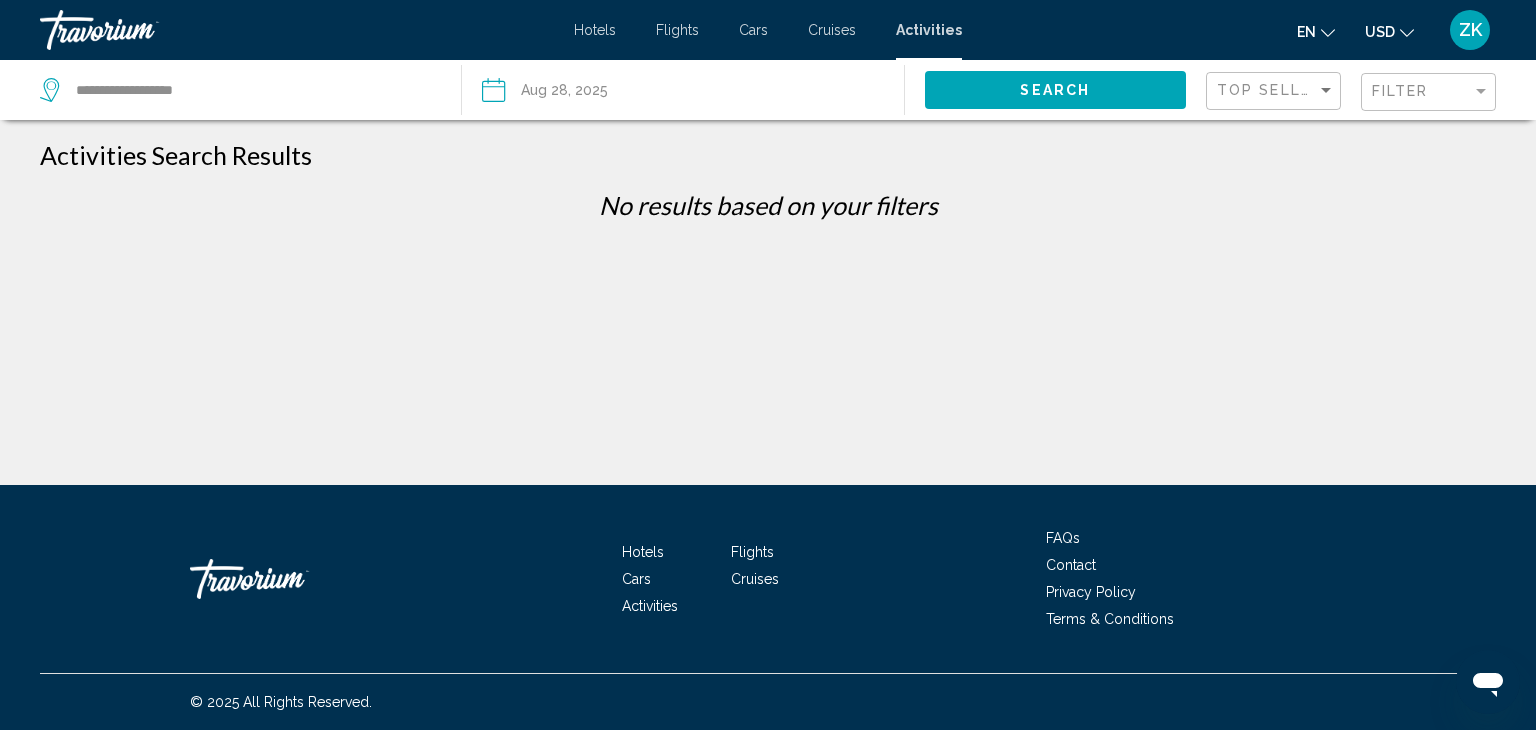 click on "Search" 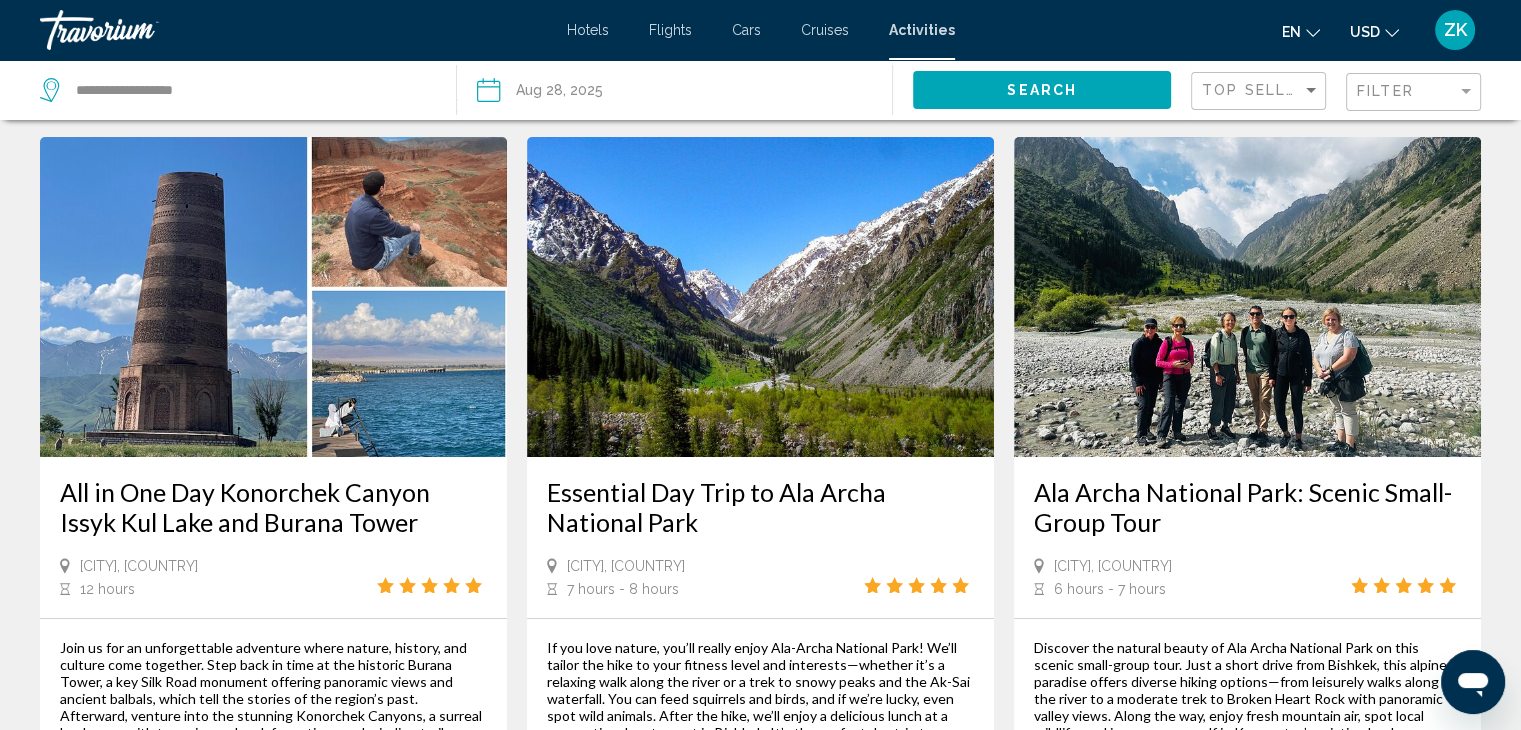 scroll, scrollTop: 0, scrollLeft: 0, axis: both 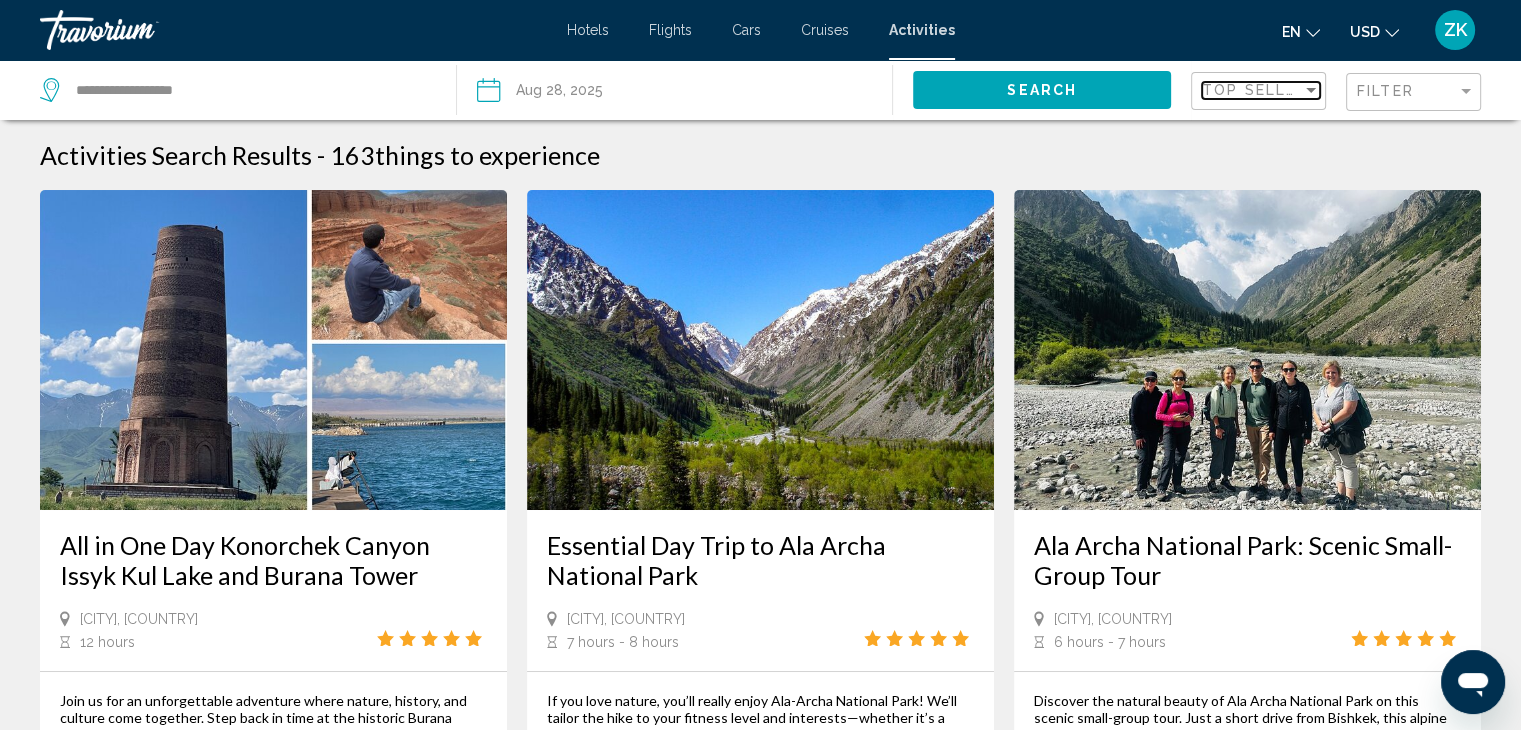 click at bounding box center [1311, 90] 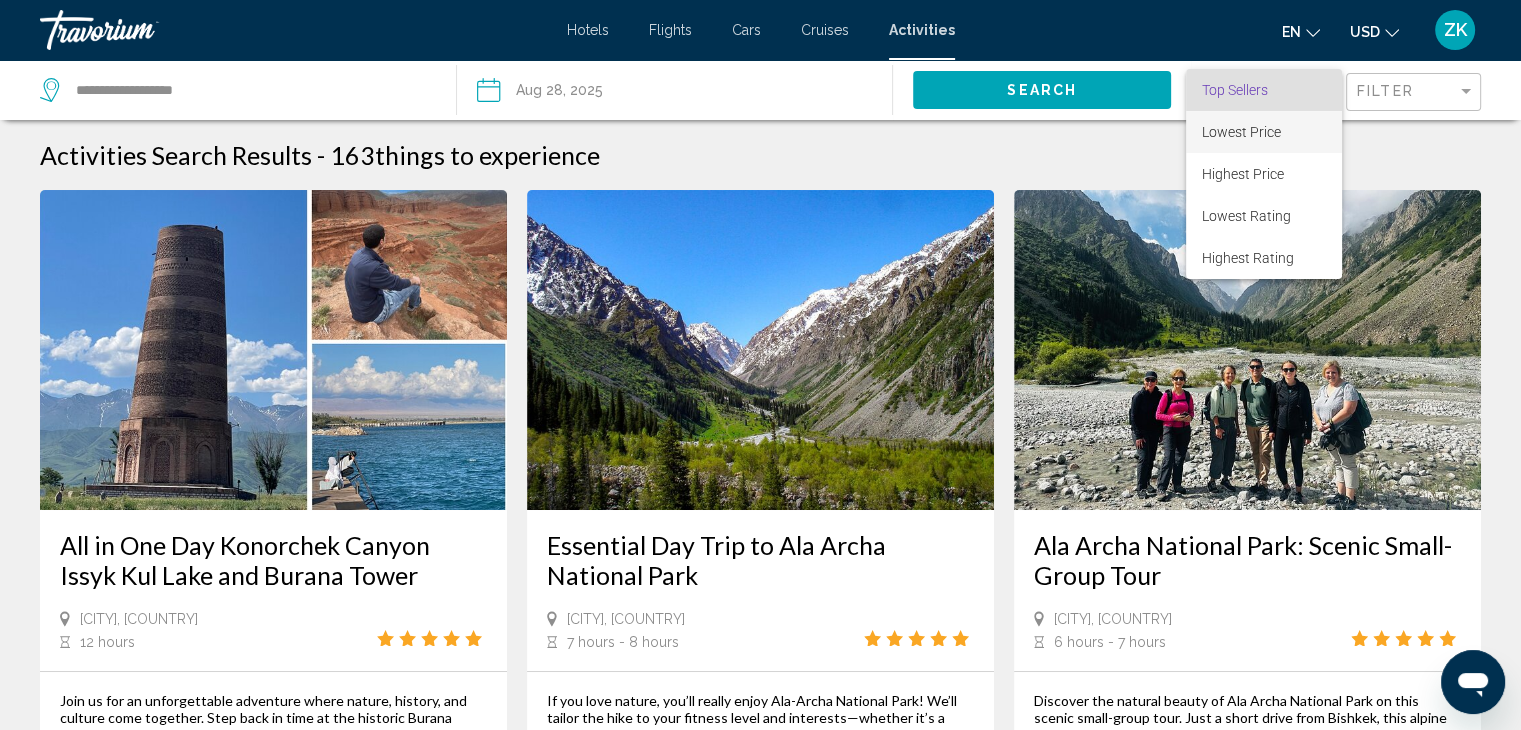 click on "Lowest Price" at bounding box center [1264, 132] 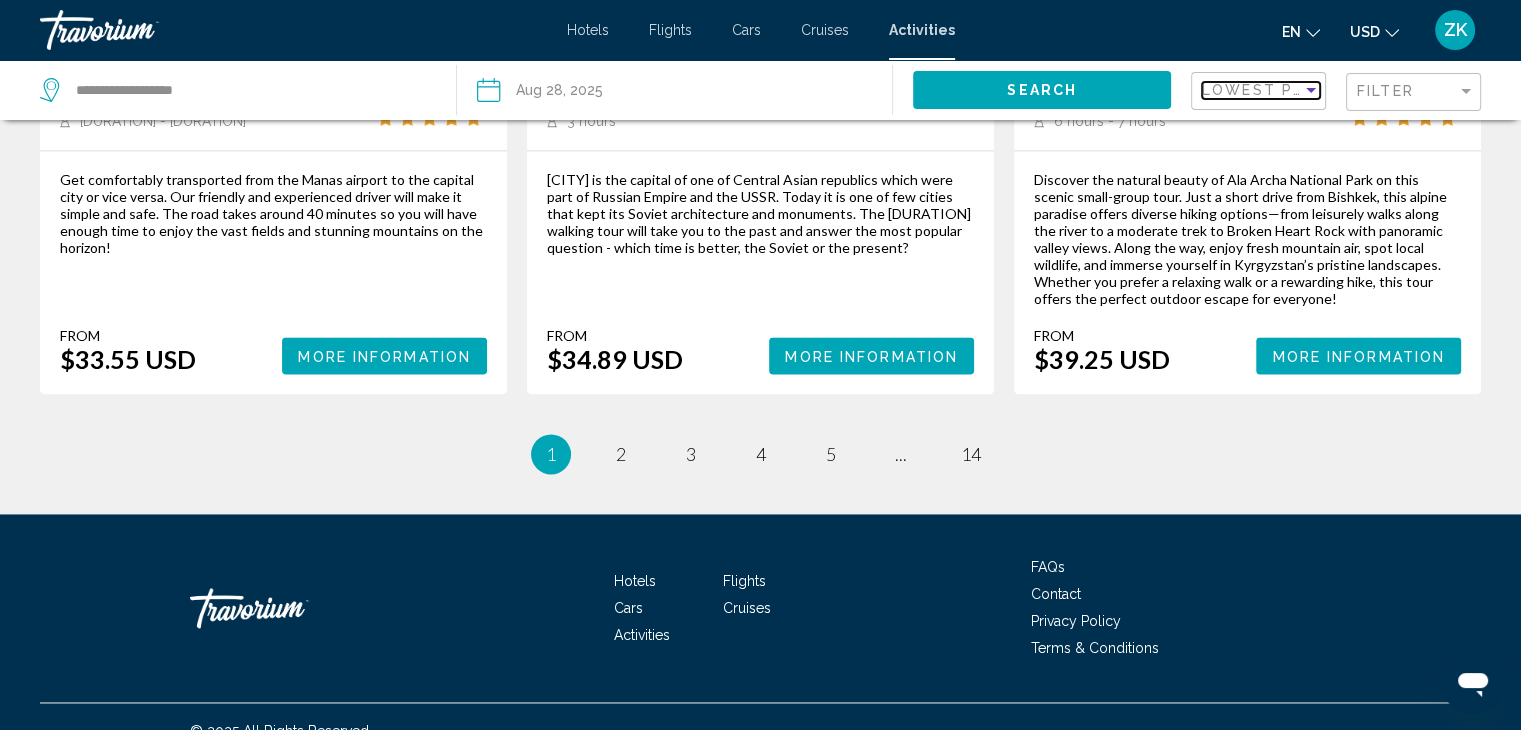scroll, scrollTop: 2846, scrollLeft: 0, axis: vertical 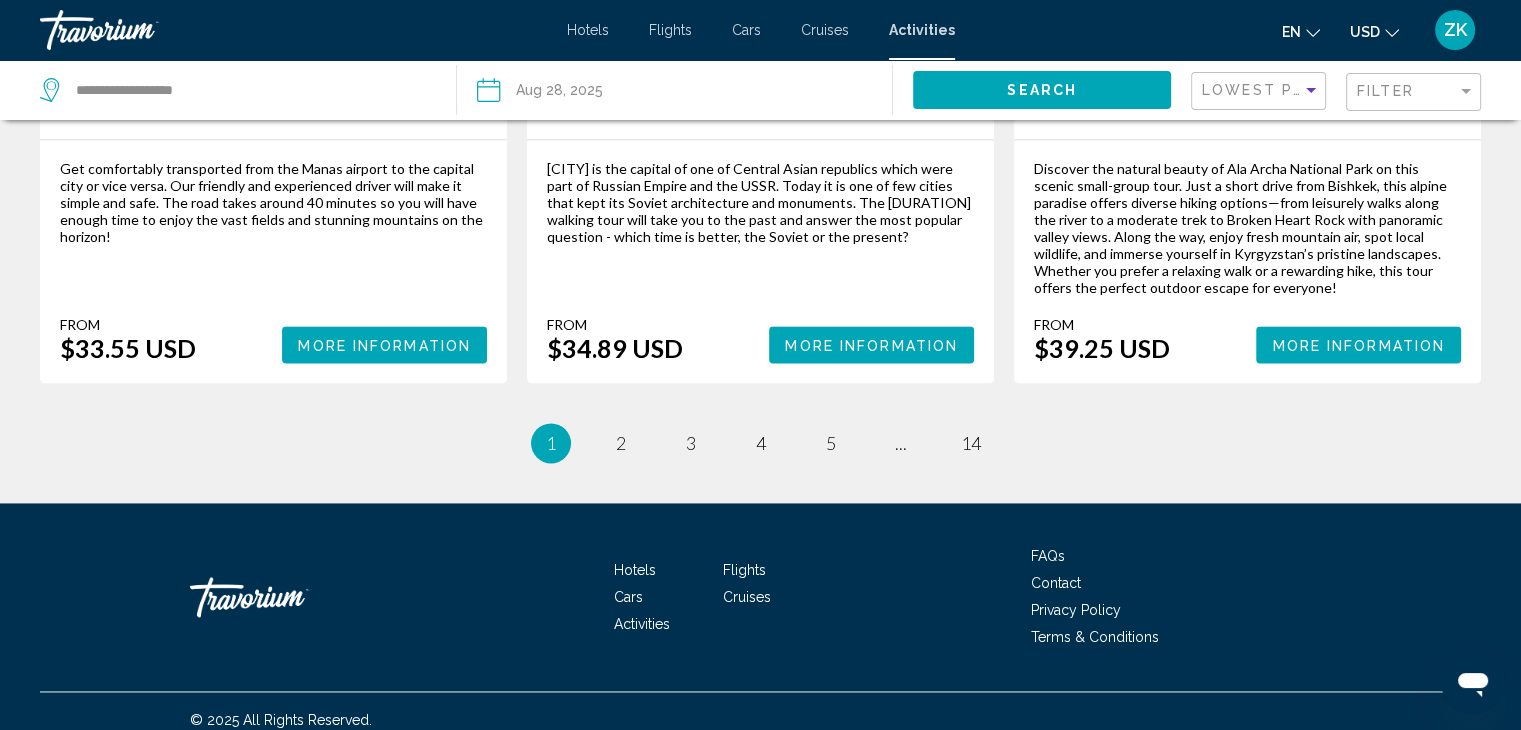 click on "Cruises" at bounding box center (825, 30) 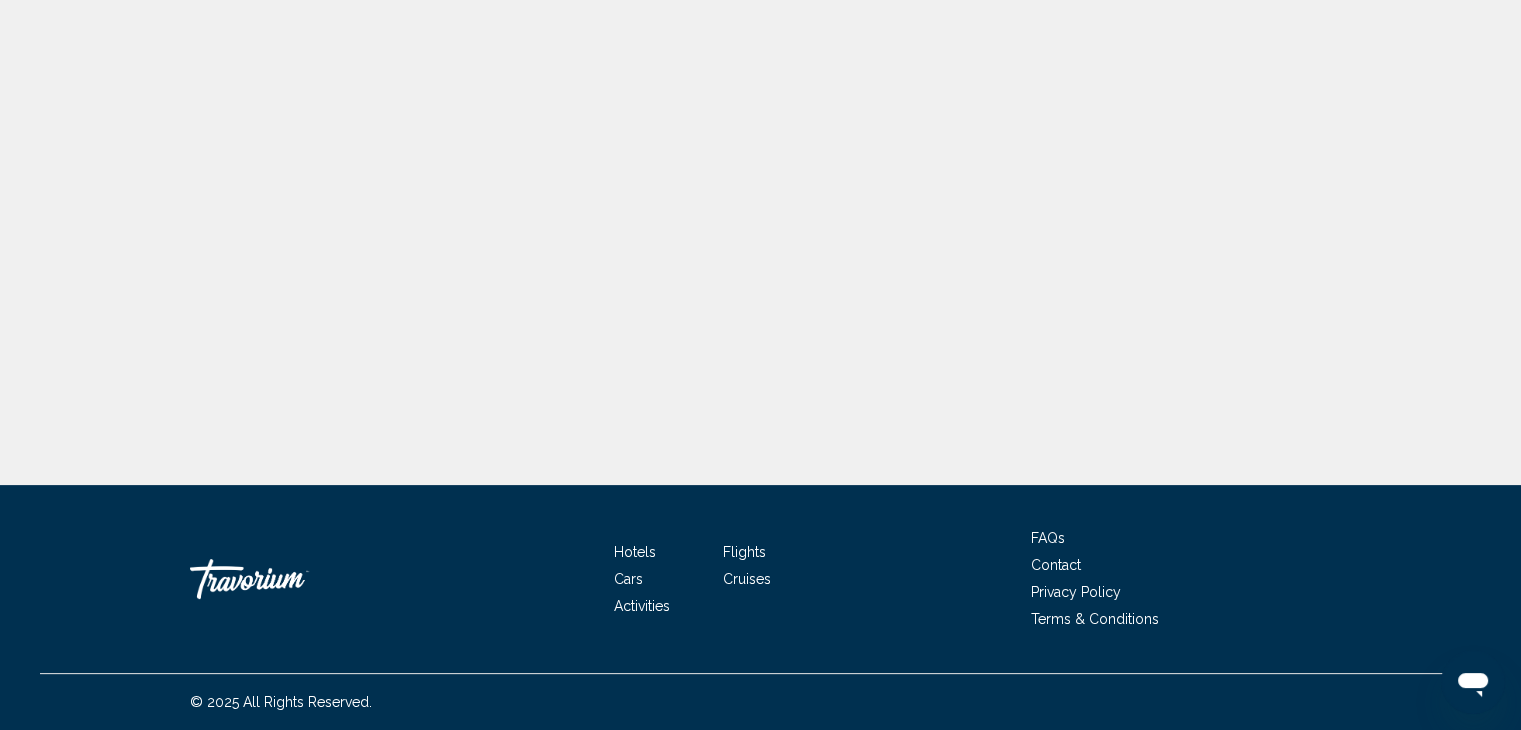 scroll, scrollTop: 0, scrollLeft: 0, axis: both 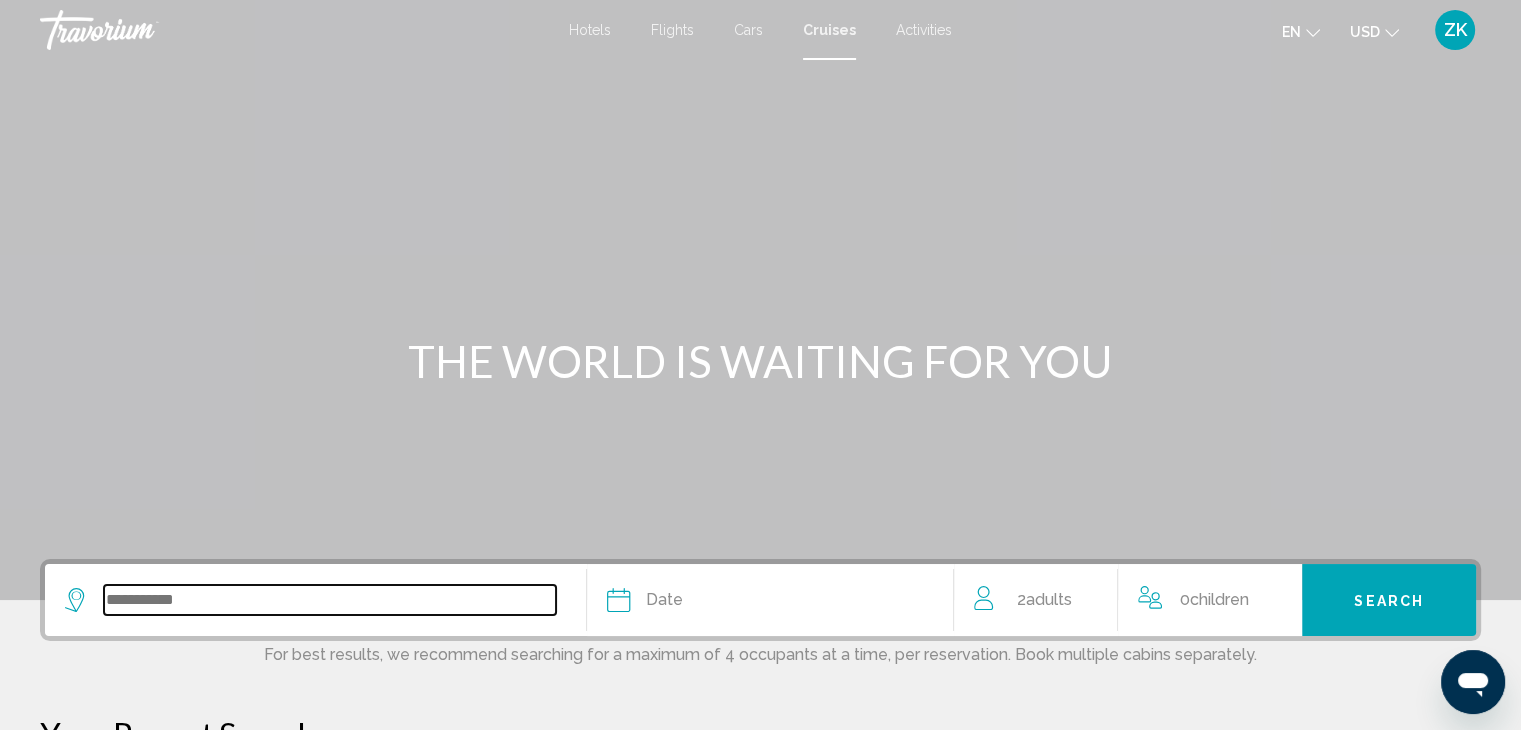 click at bounding box center [330, 600] 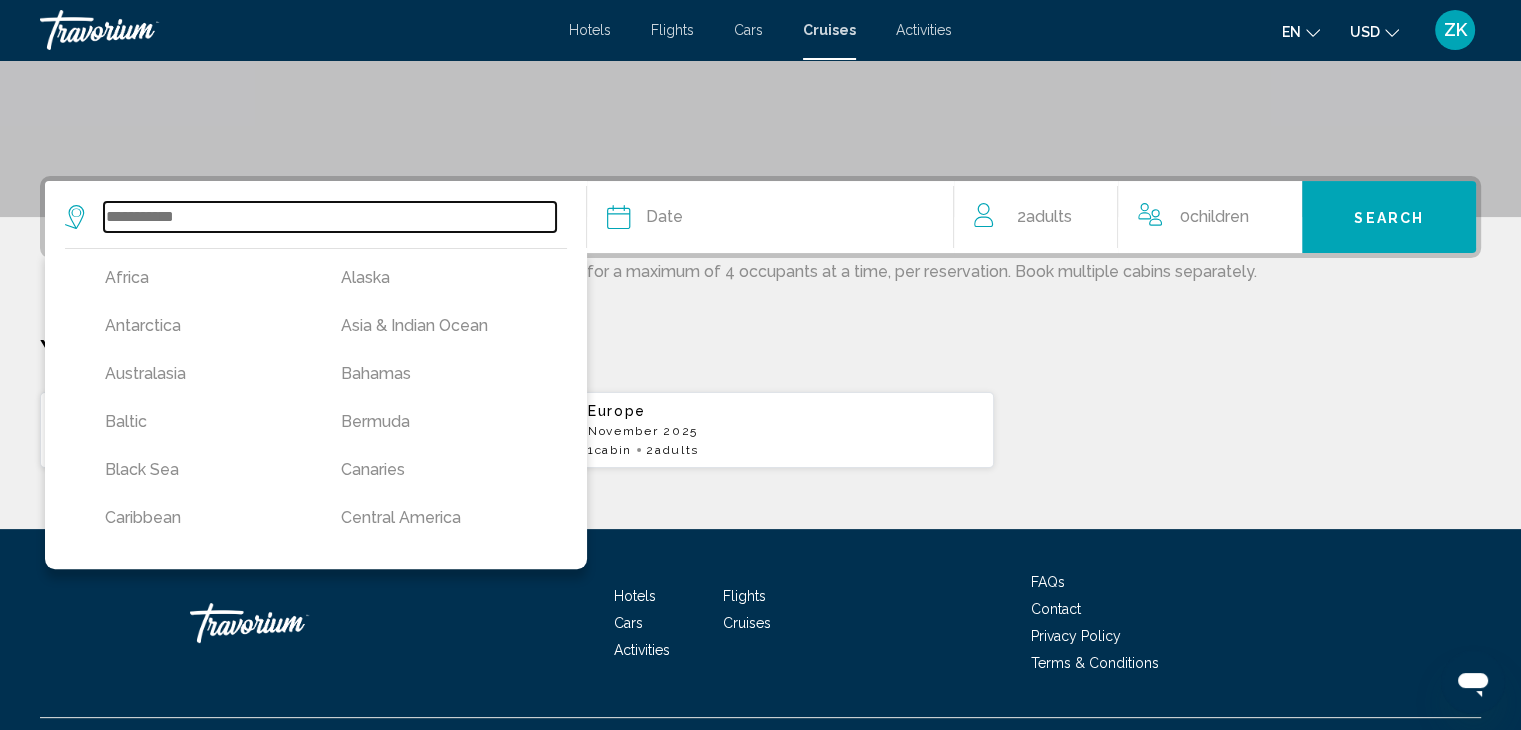 scroll, scrollTop: 426, scrollLeft: 0, axis: vertical 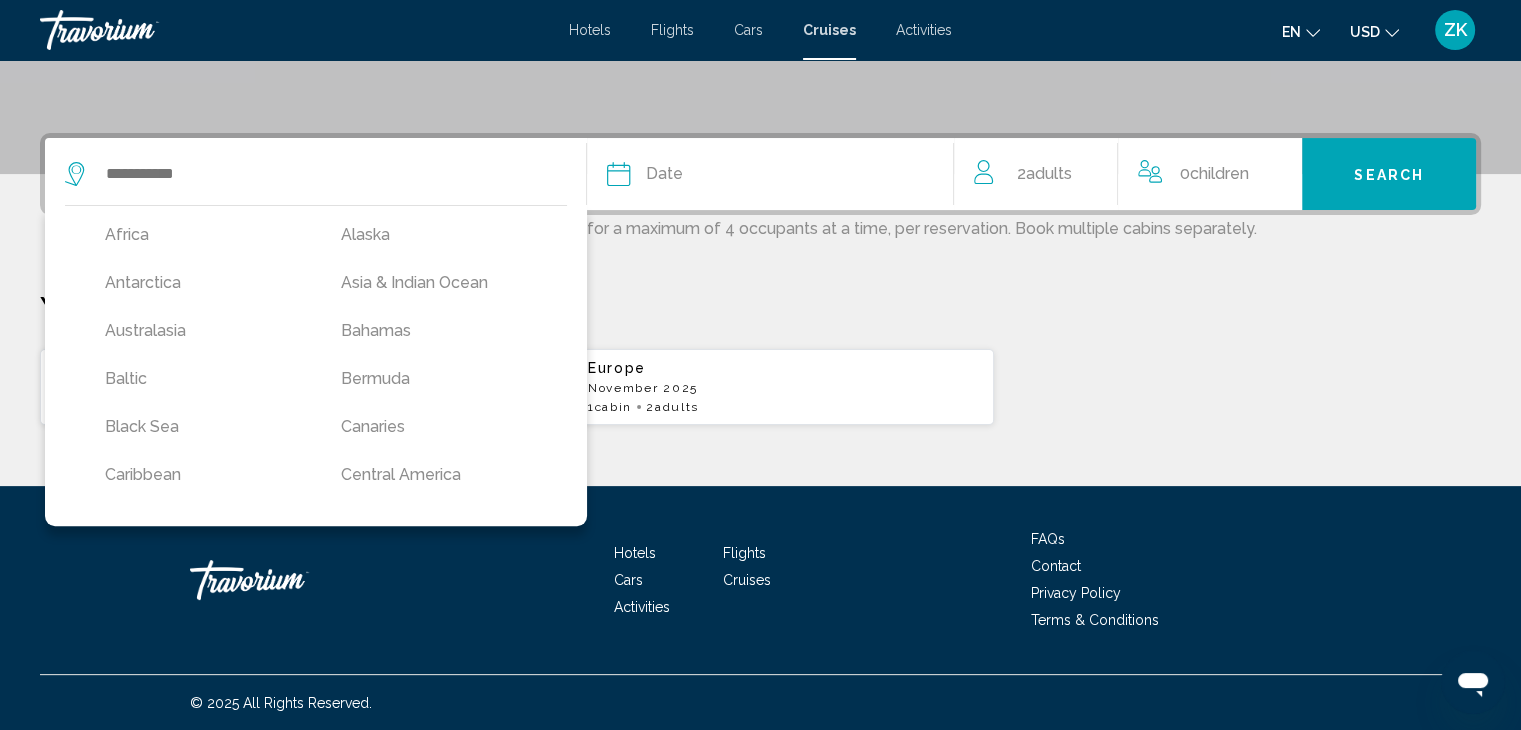 click on "Your Recent Searches" at bounding box center [760, 308] 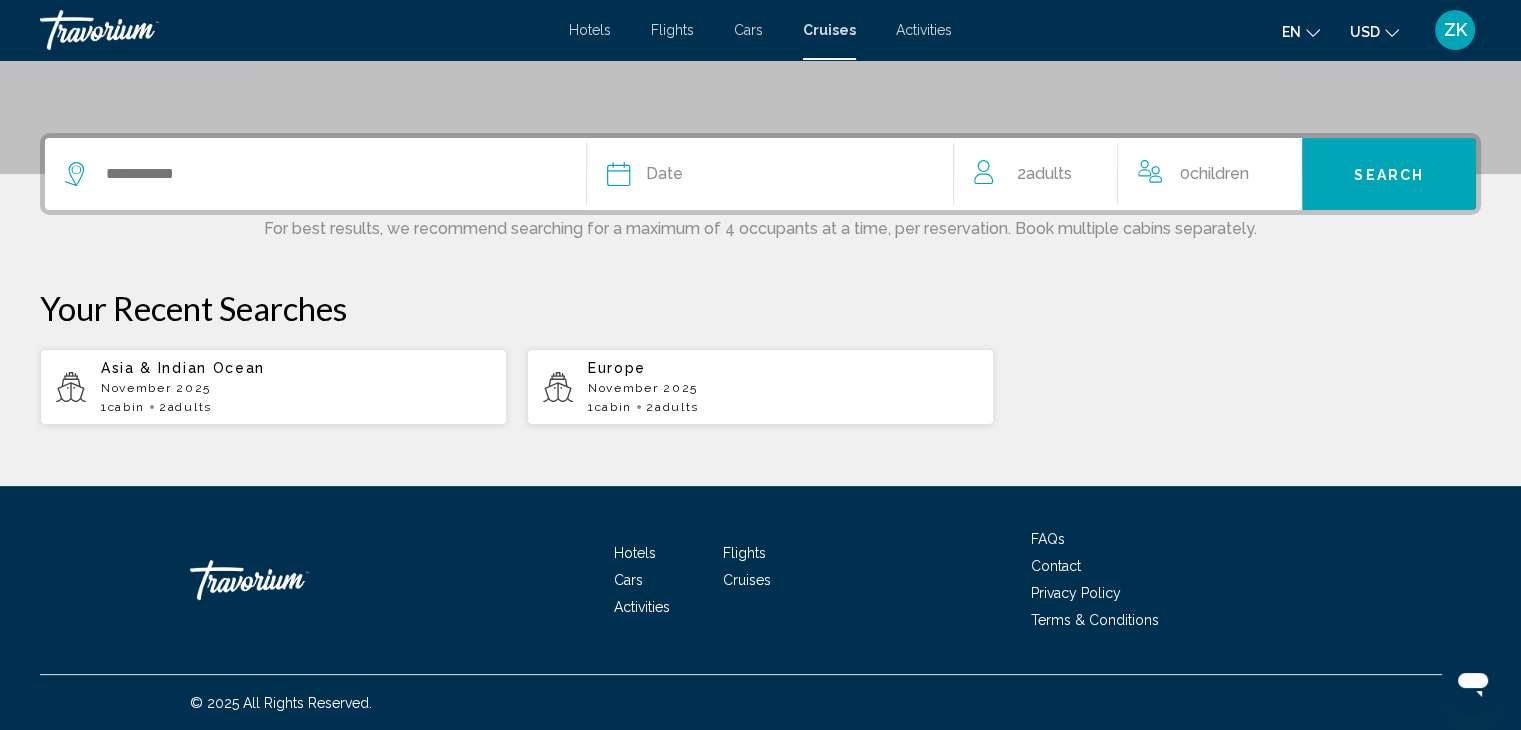 click on "November 2025" at bounding box center (296, 388) 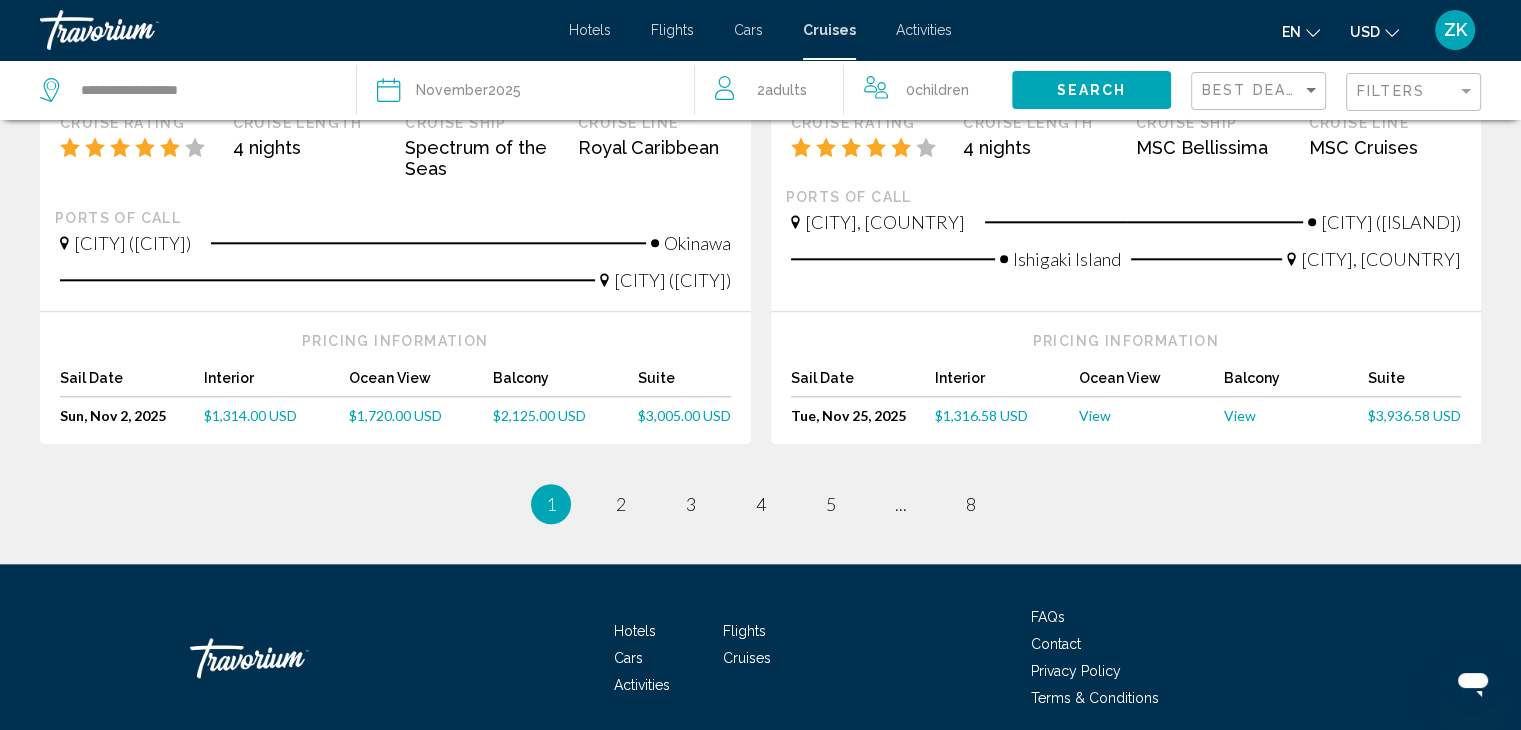 scroll, scrollTop: 2222, scrollLeft: 0, axis: vertical 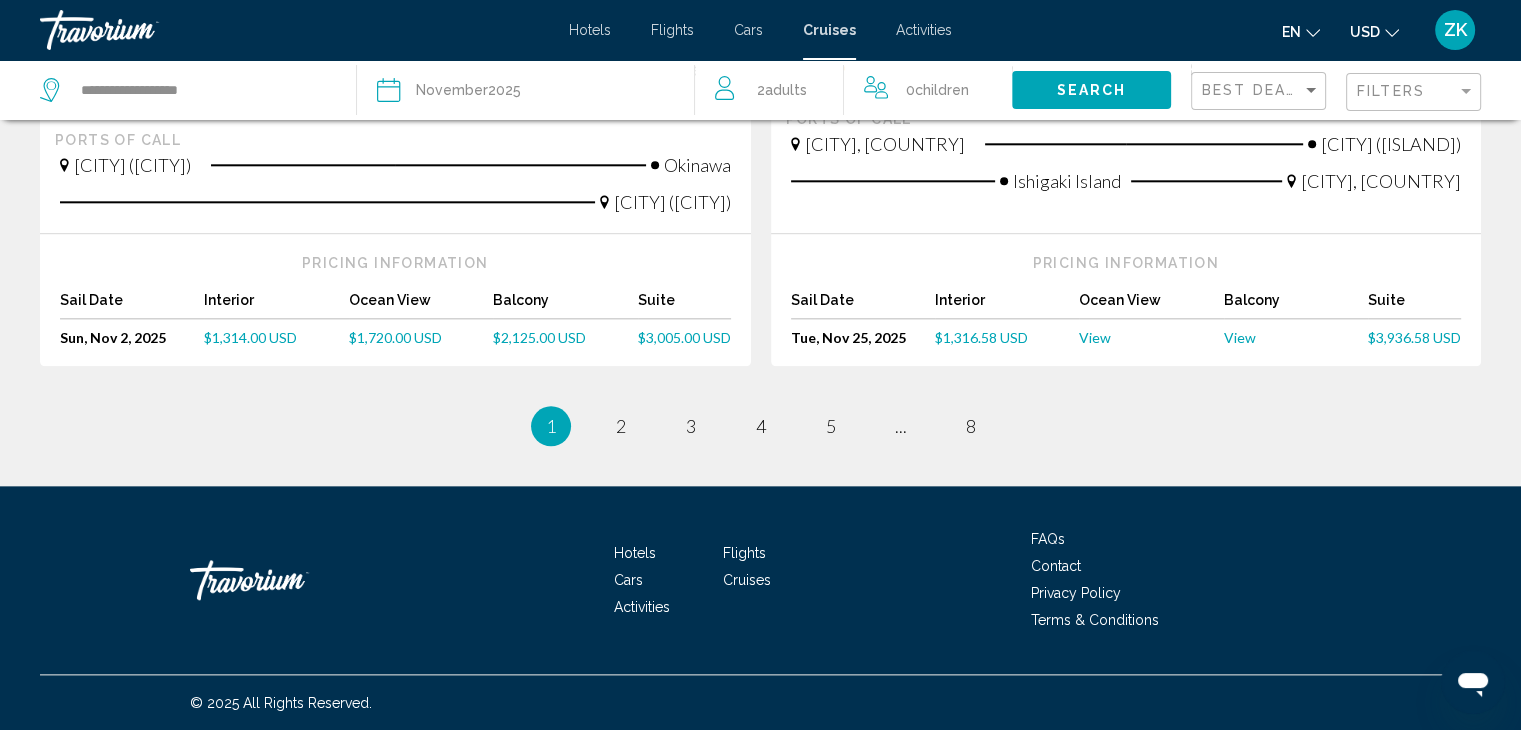 click on "Cars" at bounding box center (748, 30) 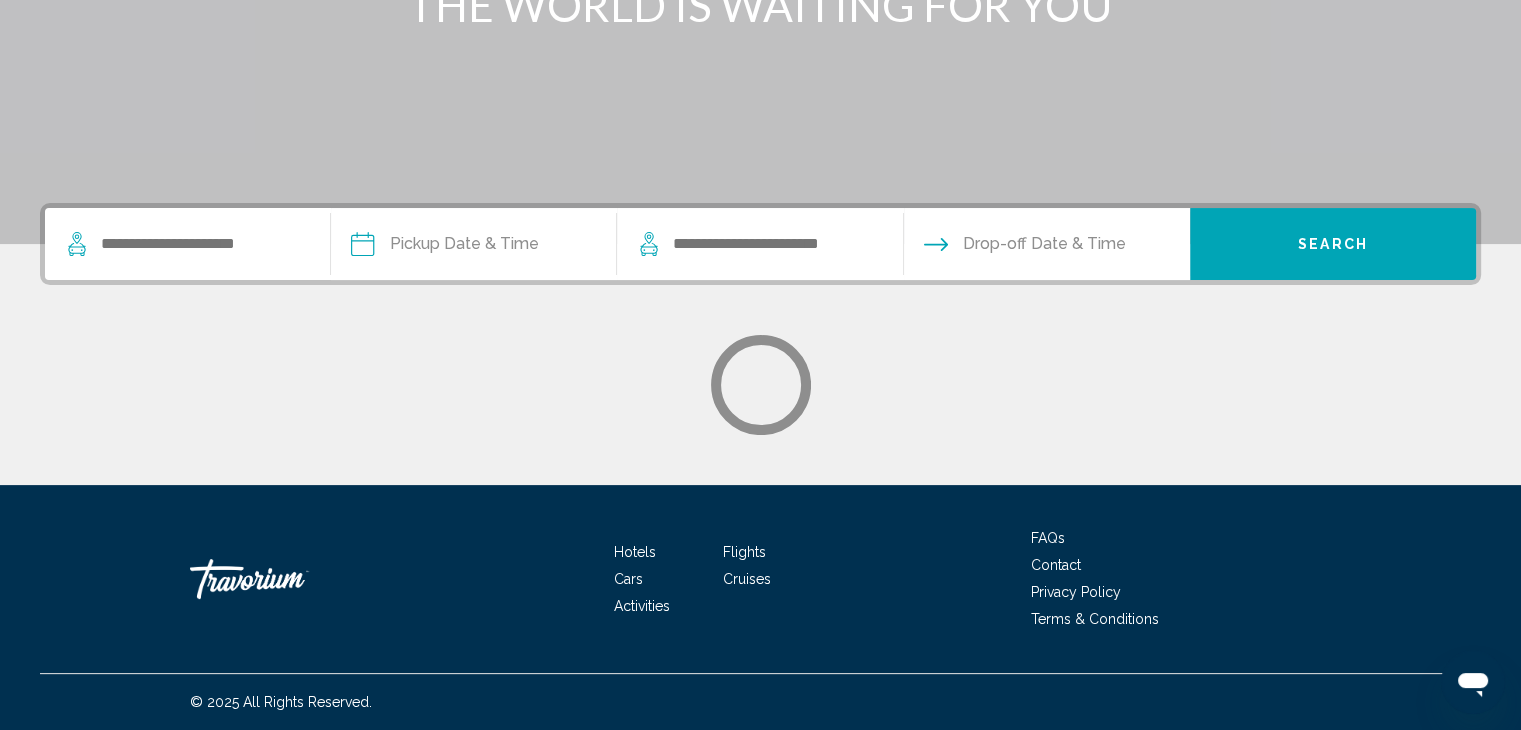 scroll, scrollTop: 0, scrollLeft: 0, axis: both 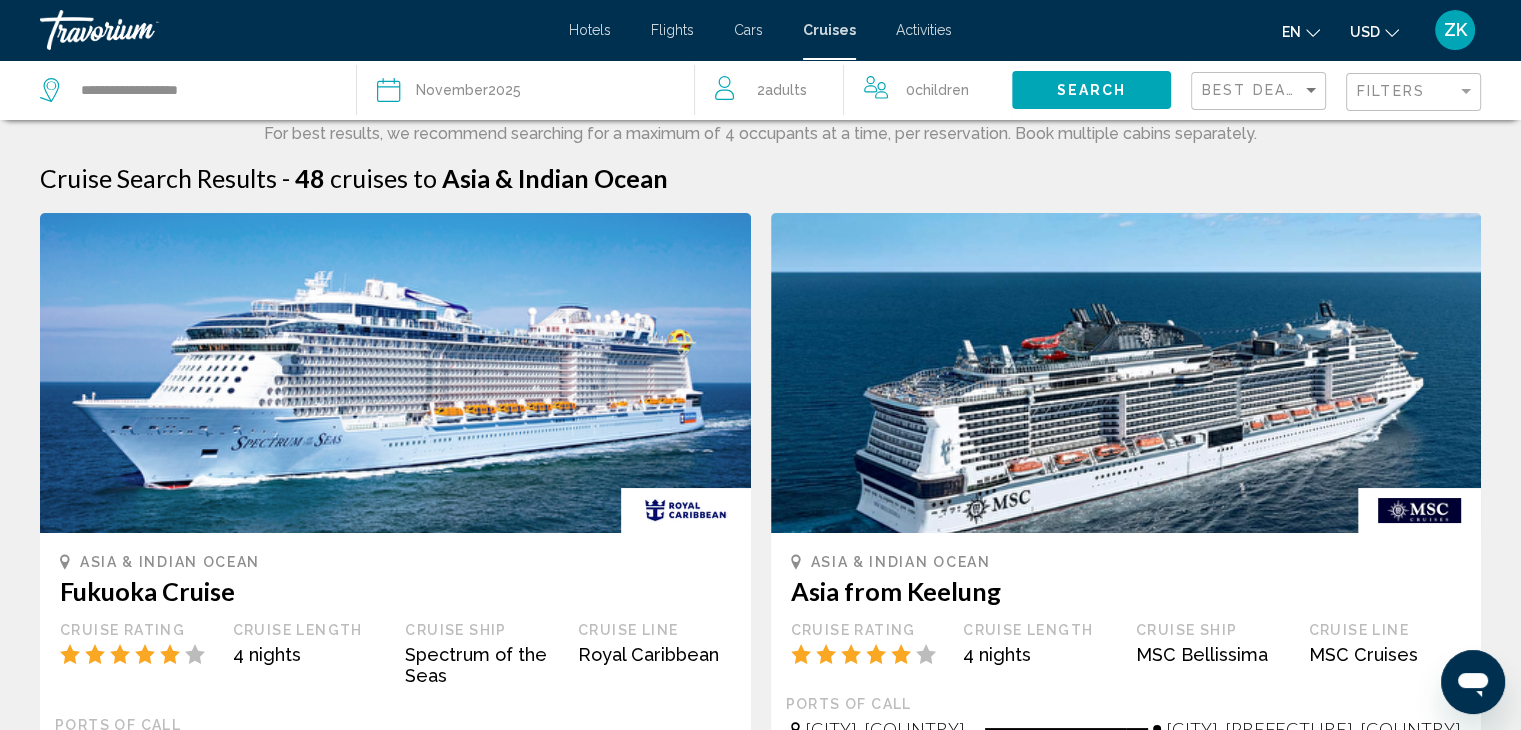 click on "Flights" at bounding box center (672, 30) 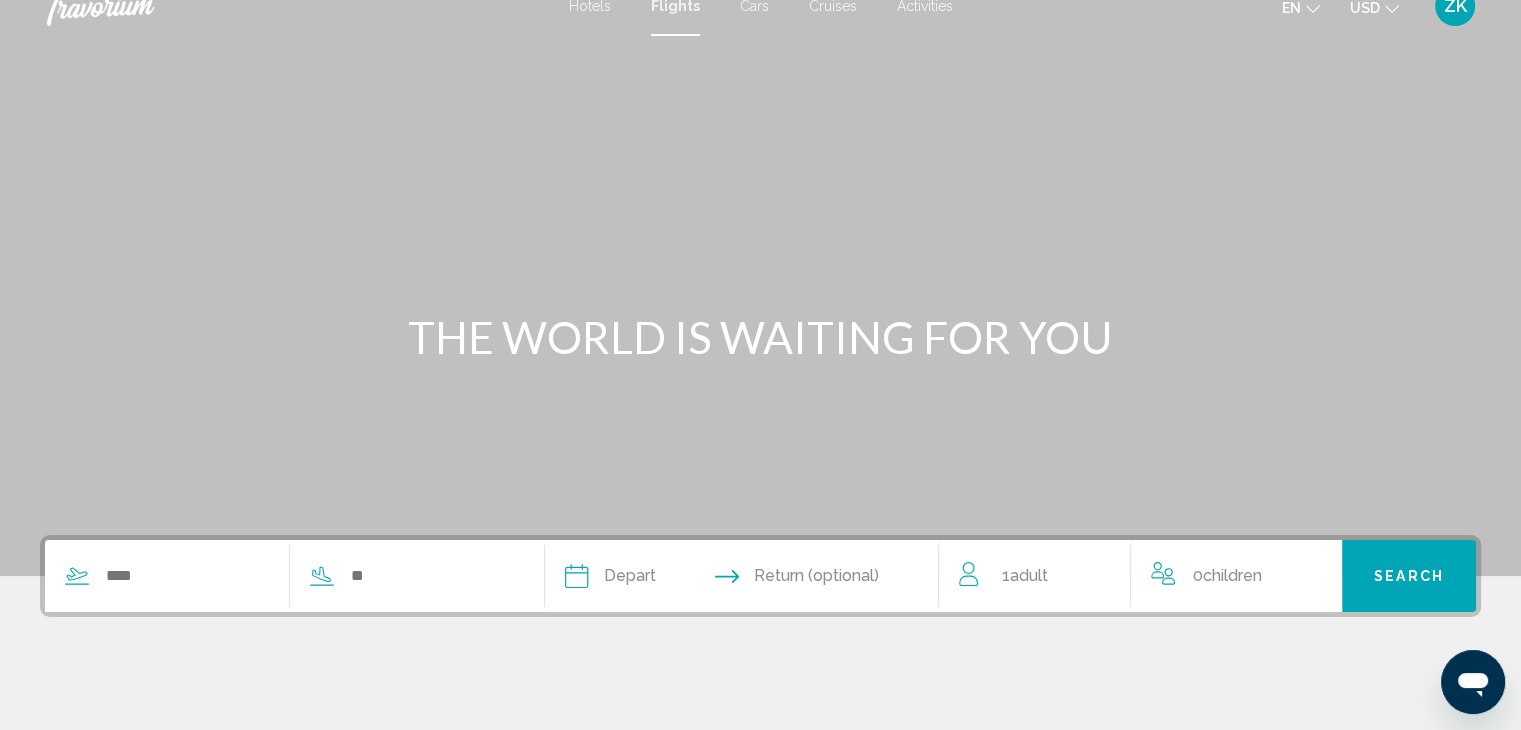 scroll, scrollTop: 0, scrollLeft: 0, axis: both 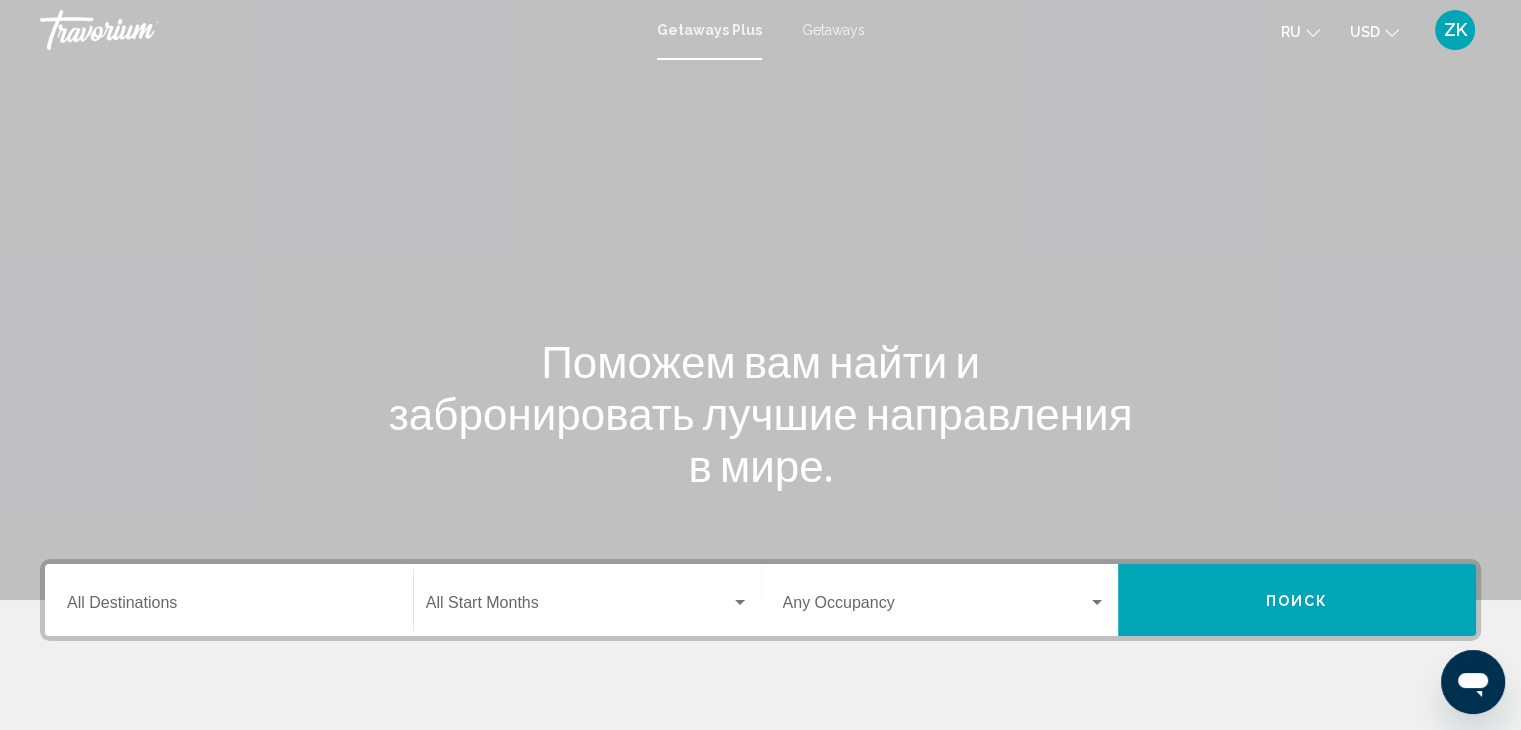 click on "Getaways" at bounding box center (833, 30) 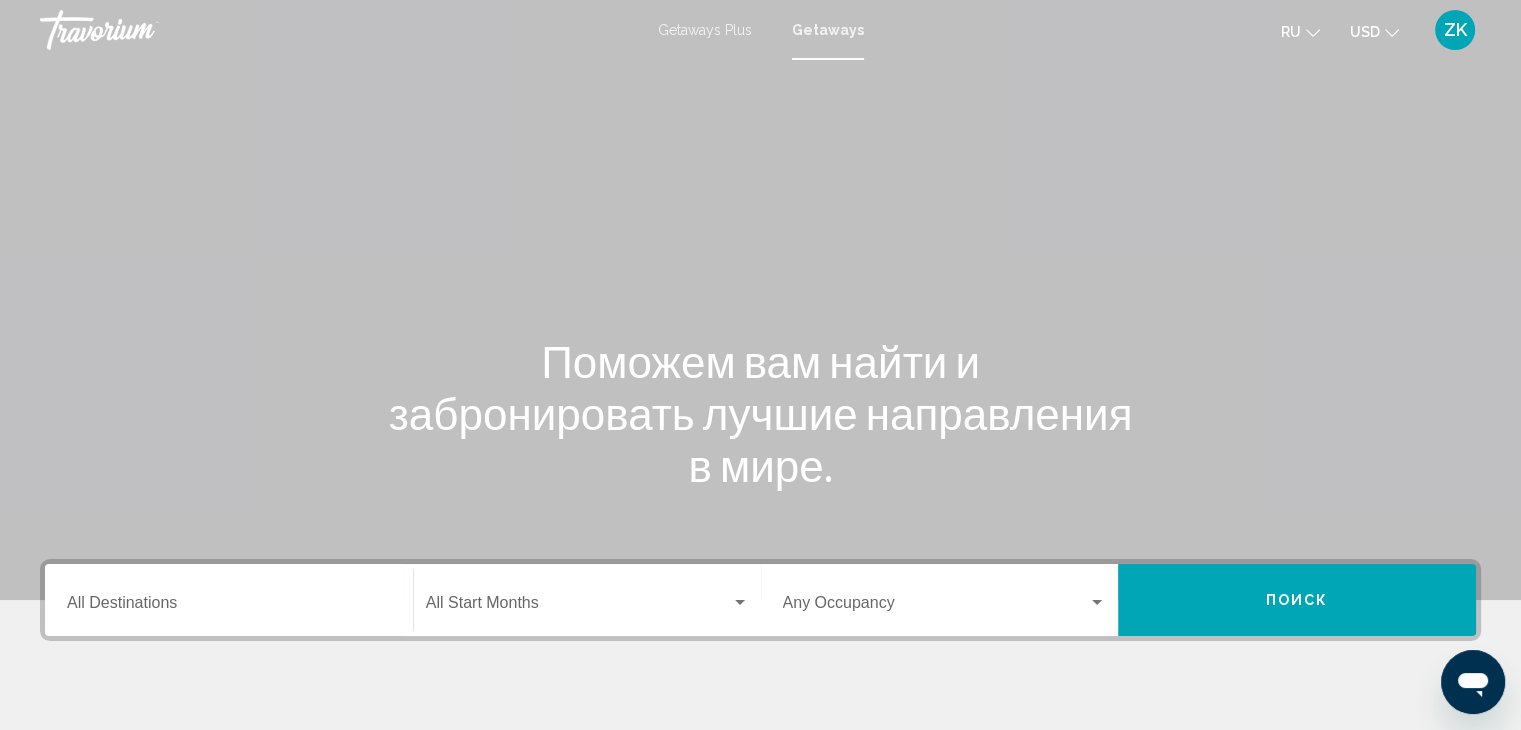 click on "Destination All Destinations" at bounding box center [229, 607] 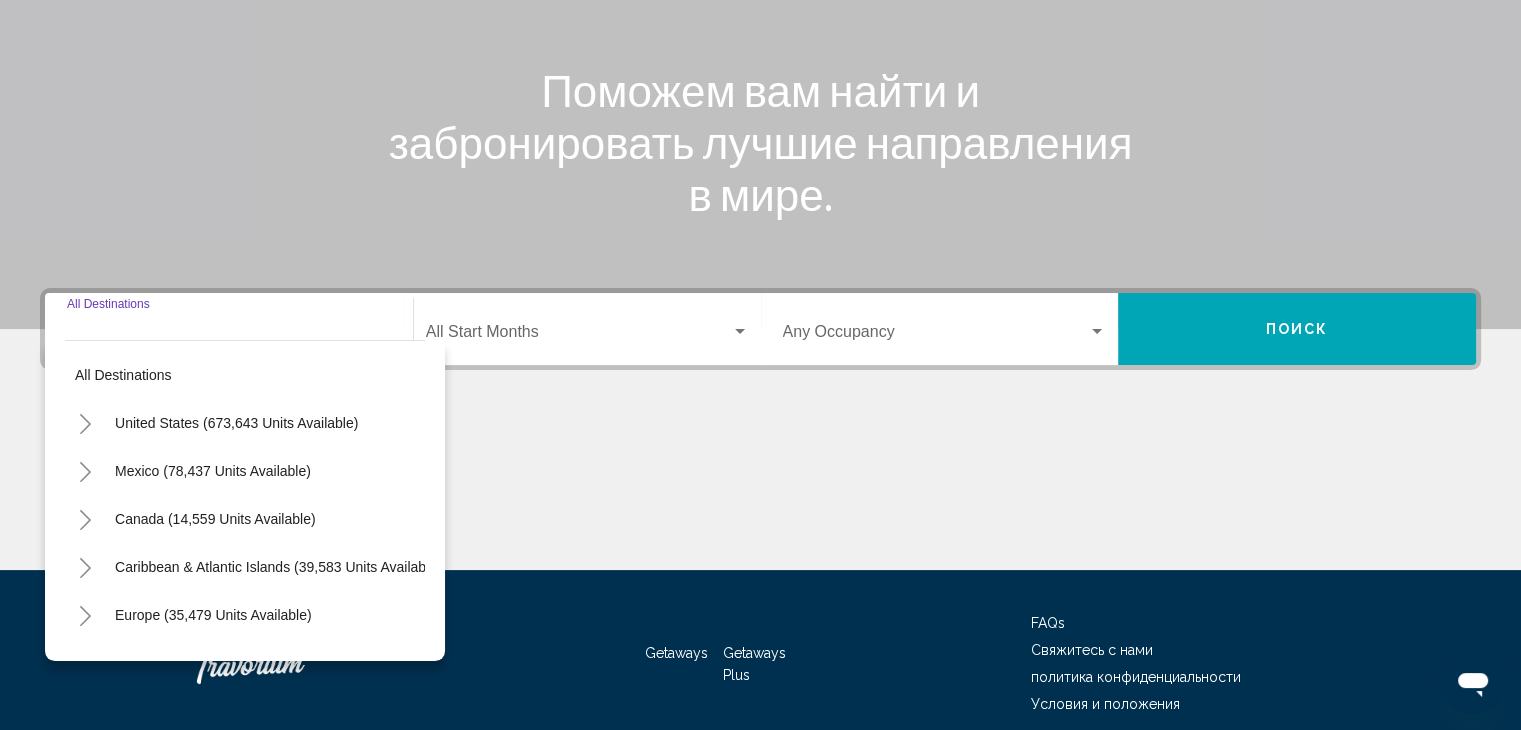 scroll, scrollTop: 356, scrollLeft: 0, axis: vertical 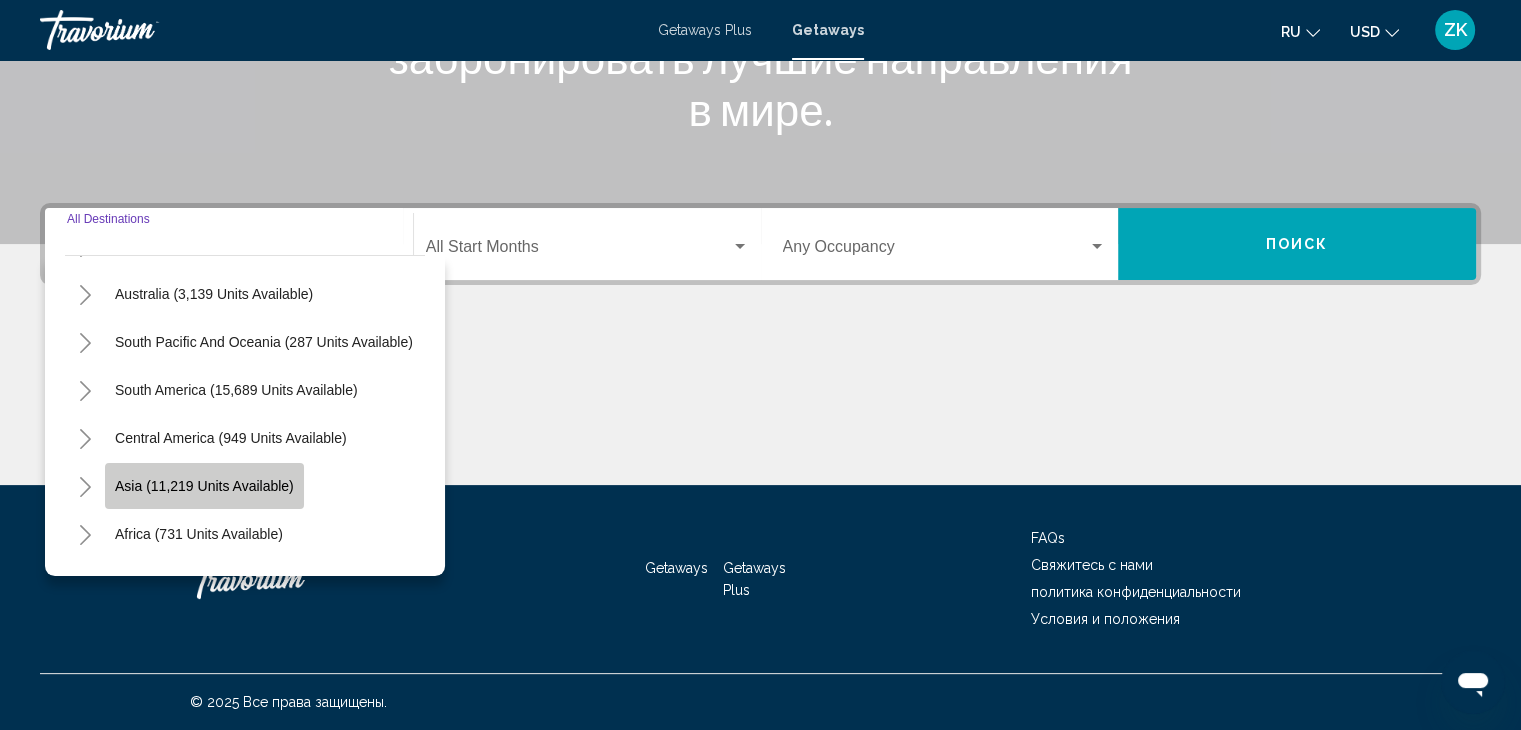 click on "Asia (11,219 units available)" at bounding box center [199, 534] 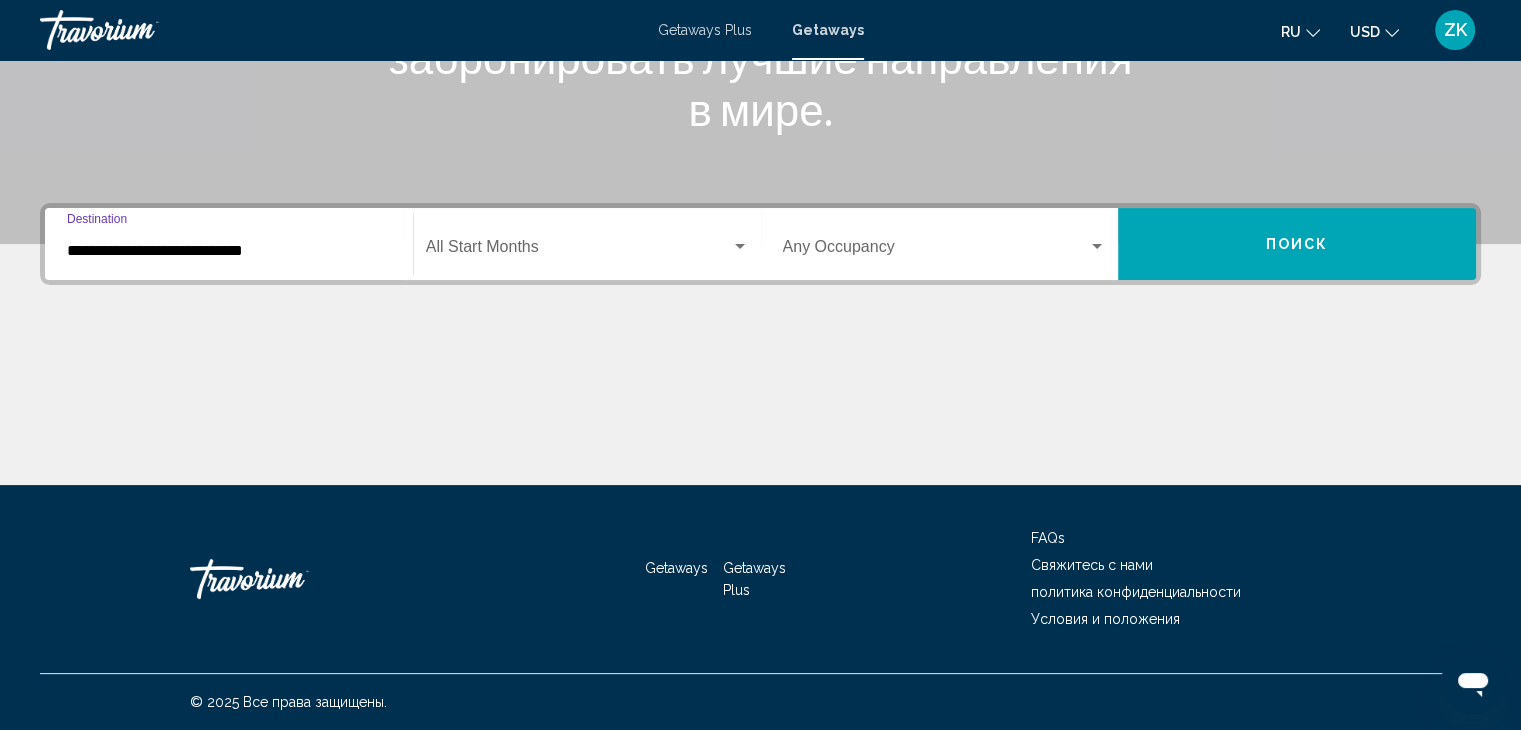 click at bounding box center (578, 251) 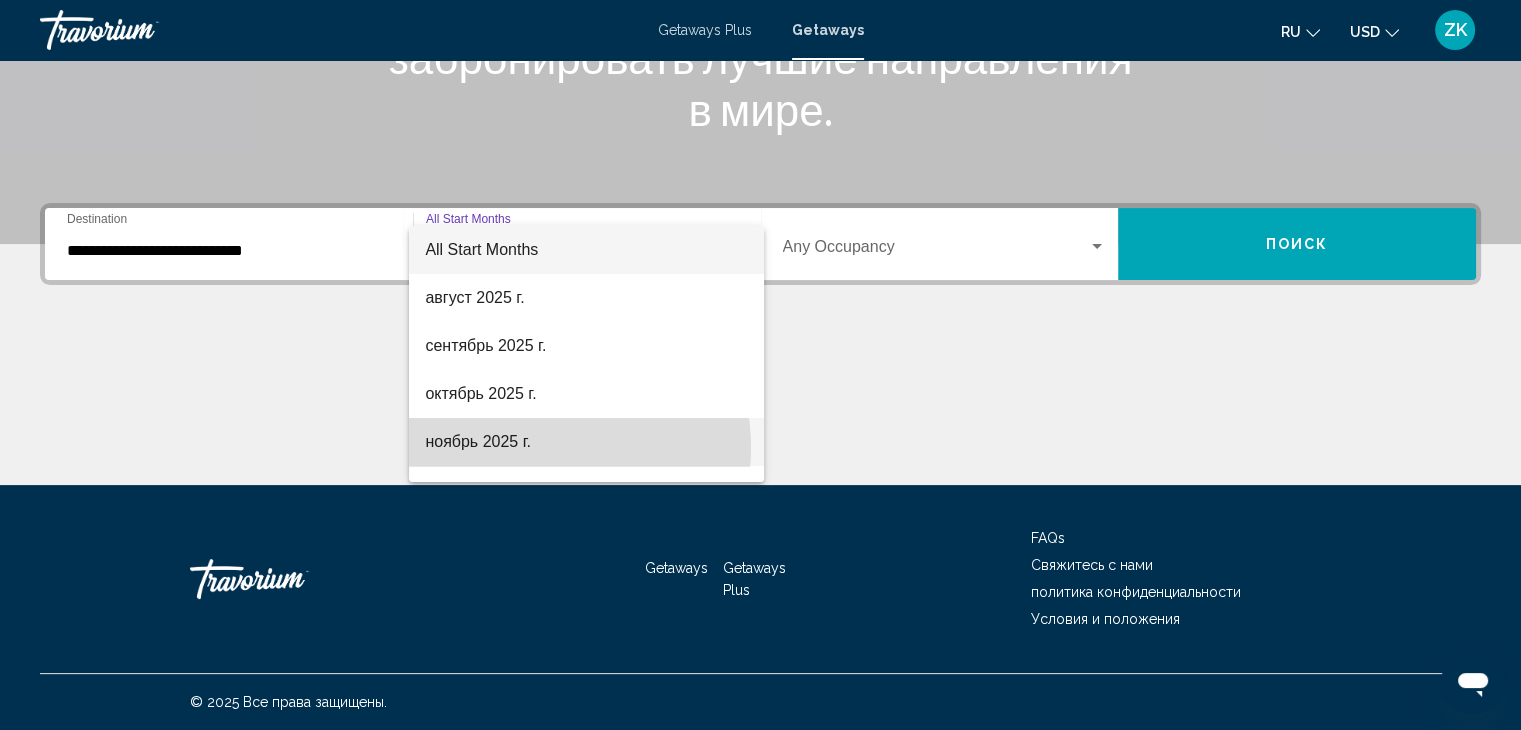 click on "ноябрь 2025 г." at bounding box center [586, 442] 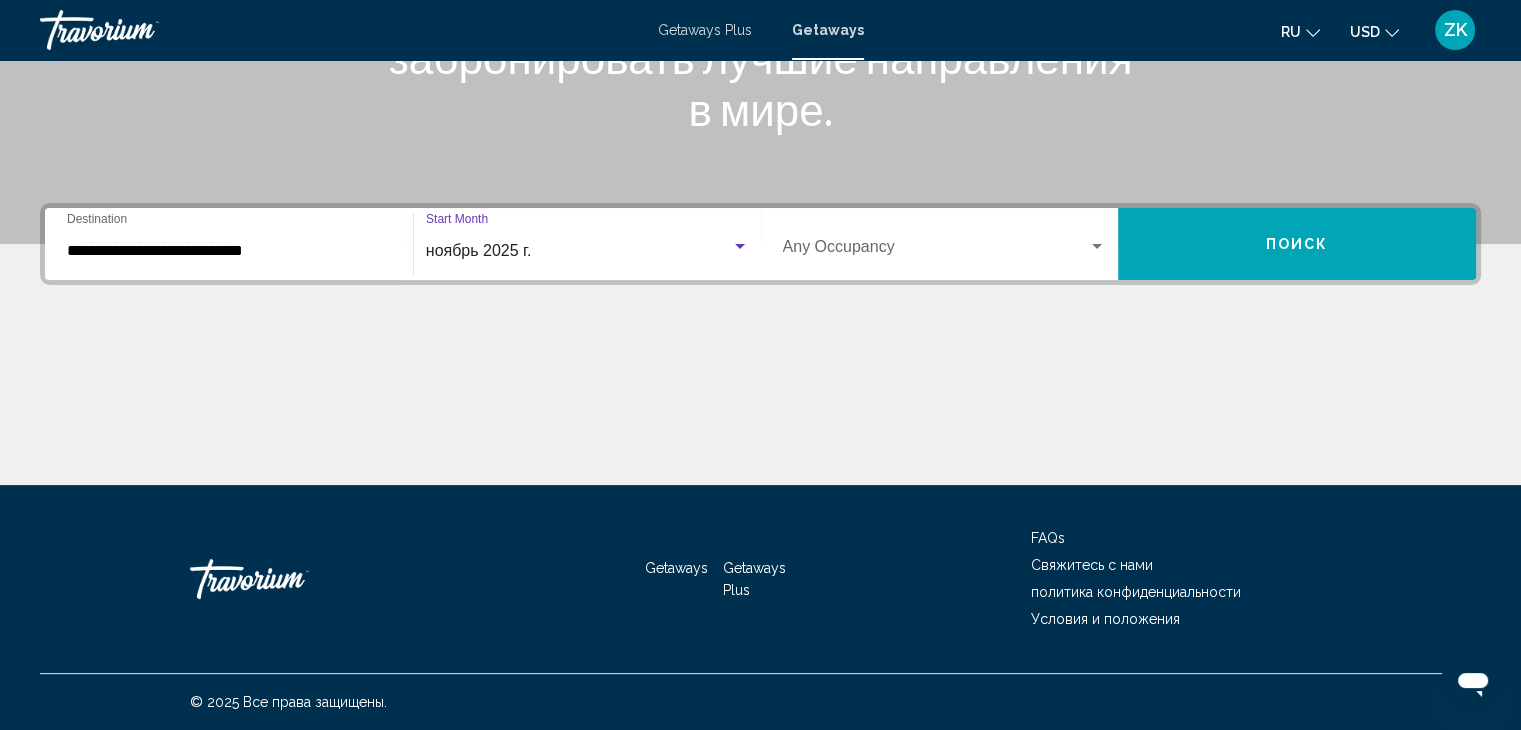 click on "Поиск" at bounding box center (1297, 244) 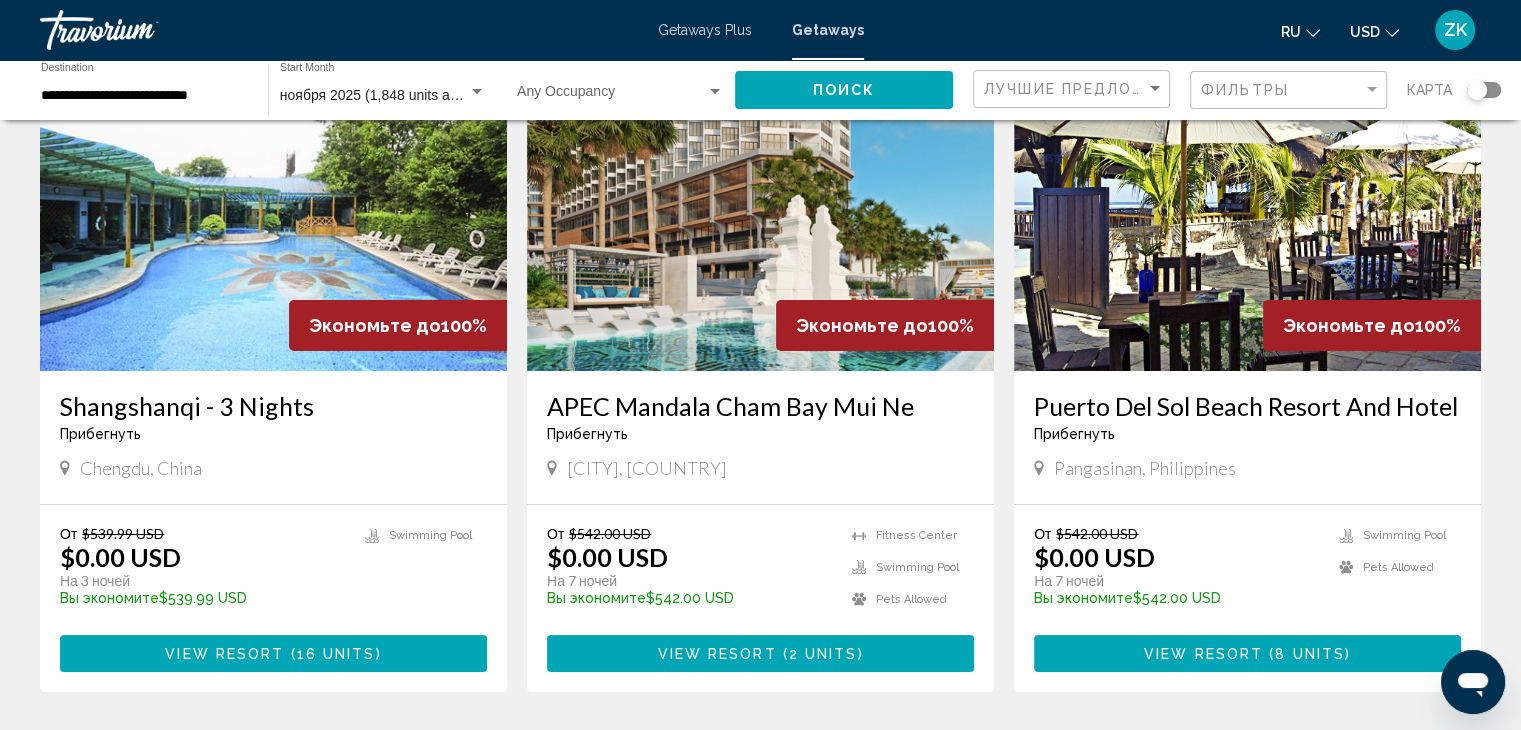 scroll, scrollTop: 165, scrollLeft: 0, axis: vertical 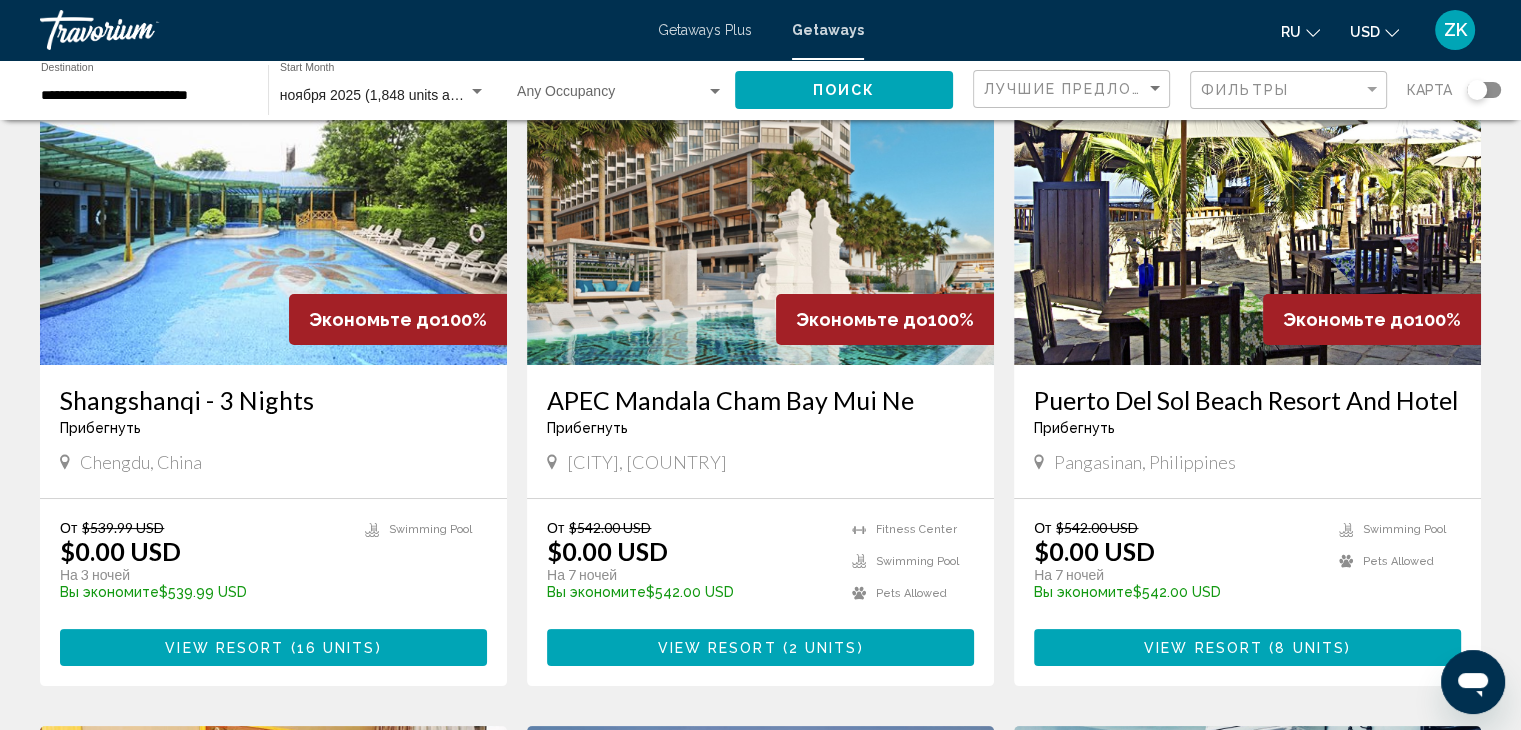click on "View Resort" at bounding box center [716, 648] 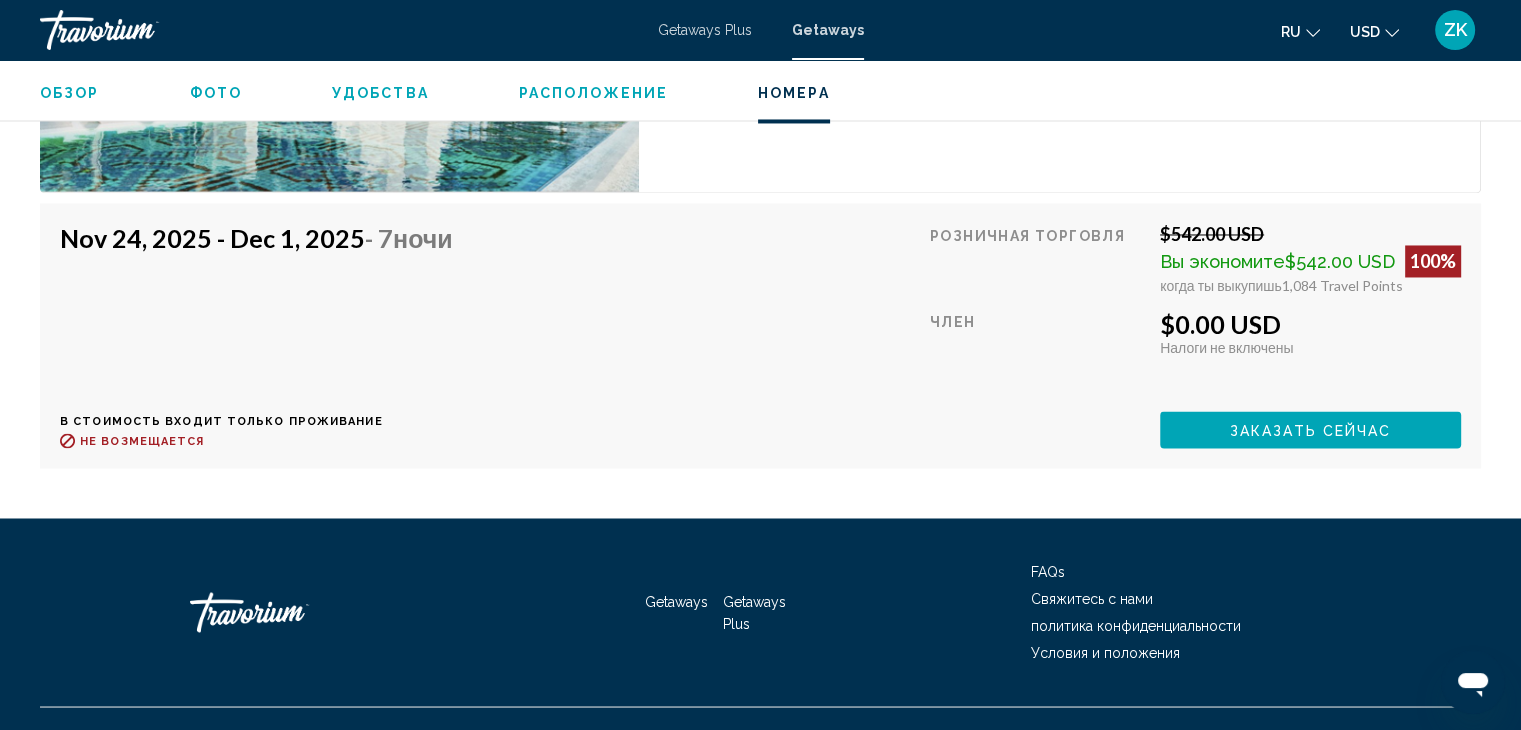 scroll, scrollTop: 3404, scrollLeft: 0, axis: vertical 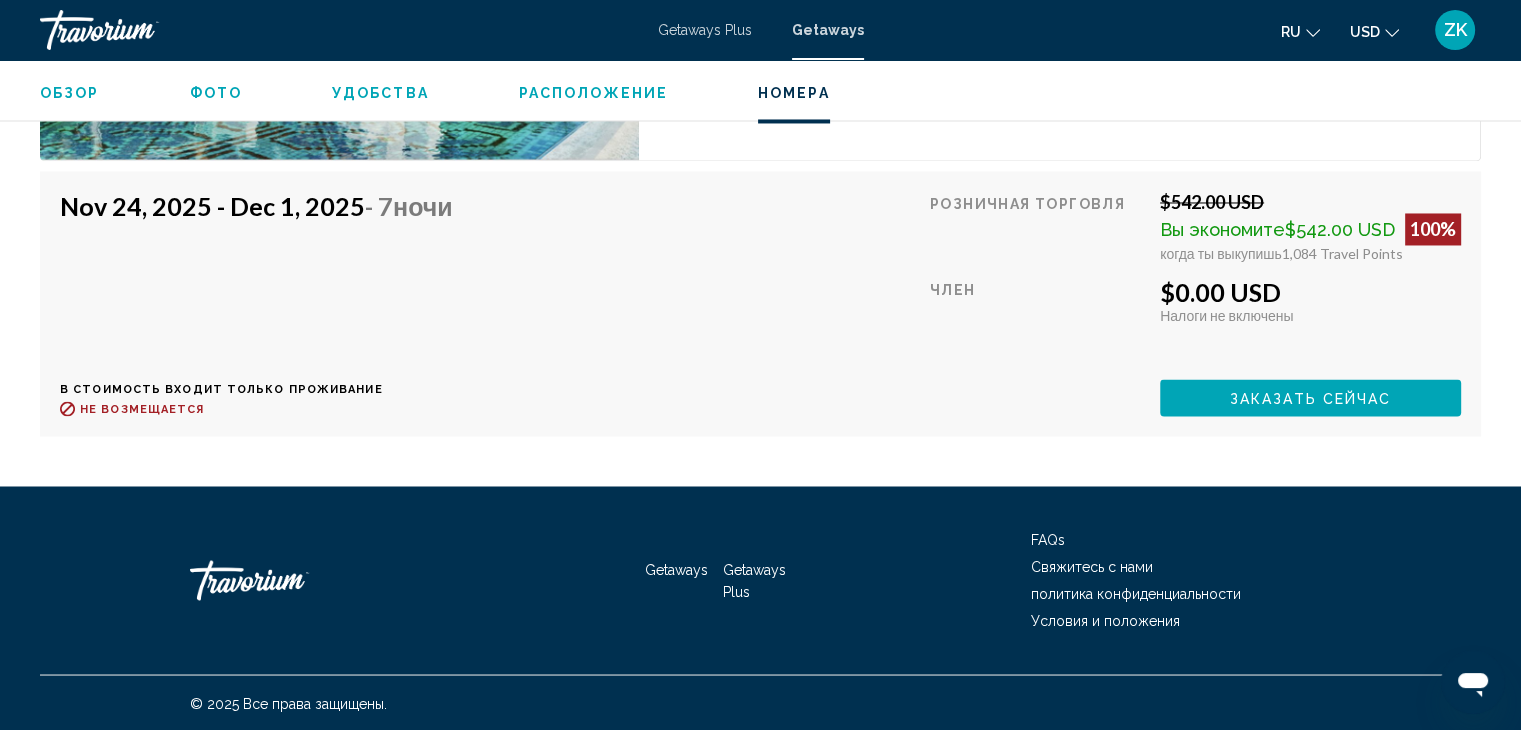 click on "$0.00 USD" at bounding box center [1310, 292] 